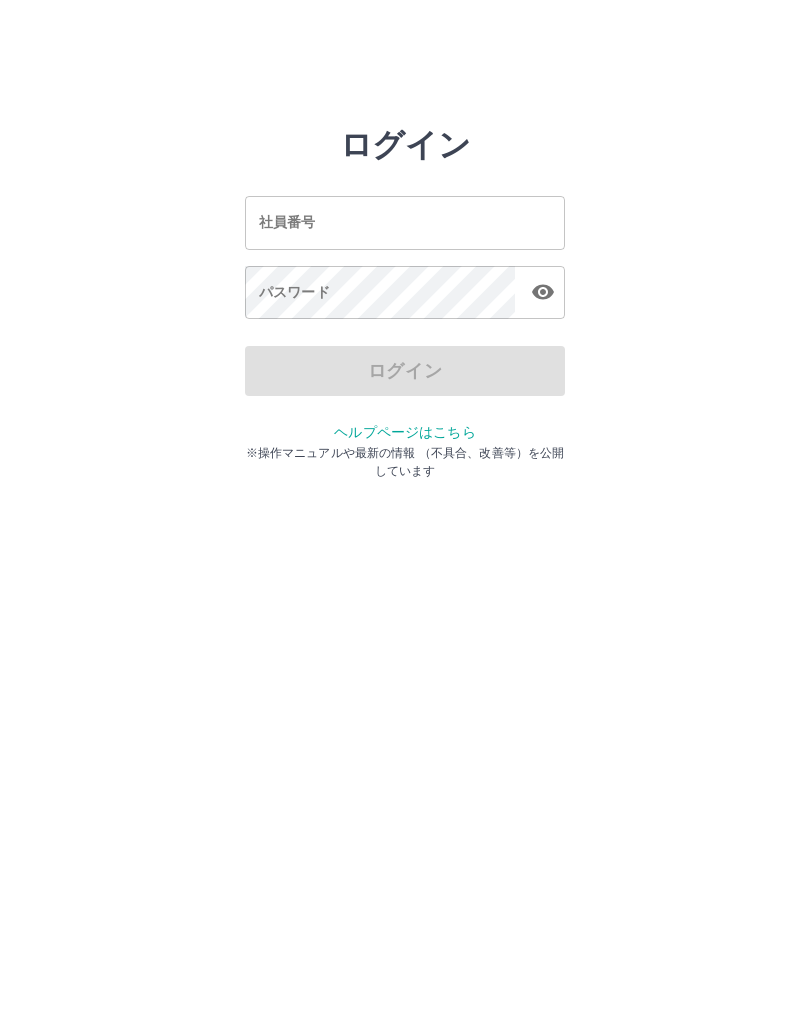 scroll, scrollTop: 0, scrollLeft: 0, axis: both 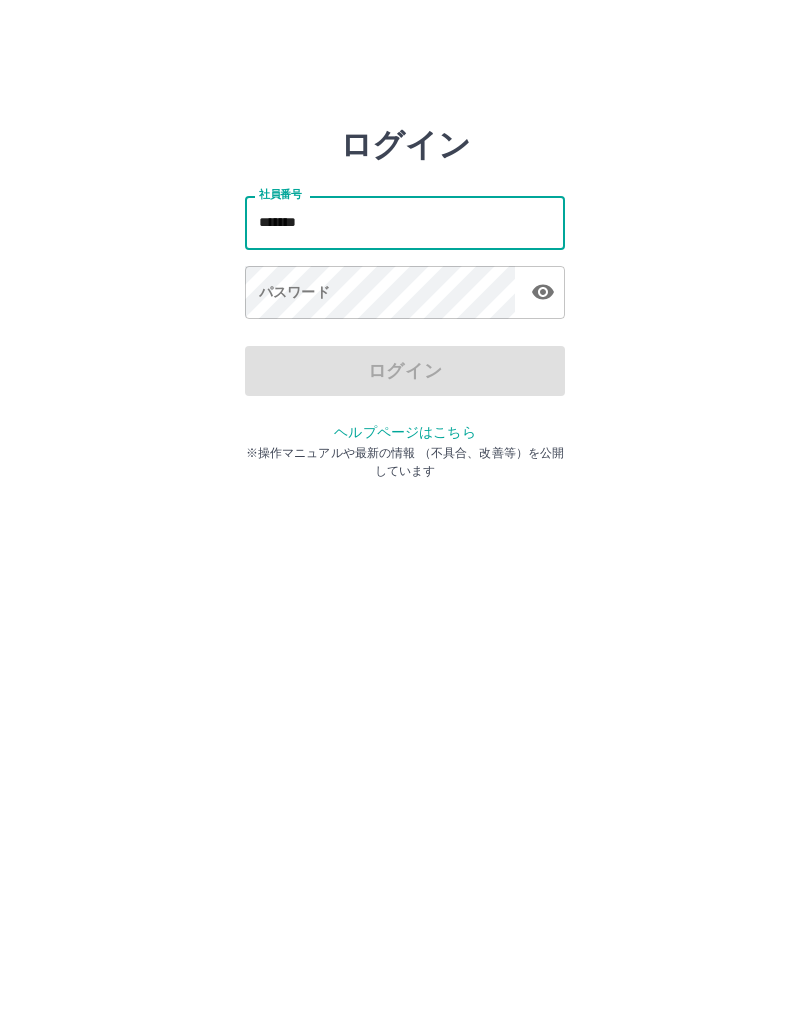 click on "*******" at bounding box center (405, 222) 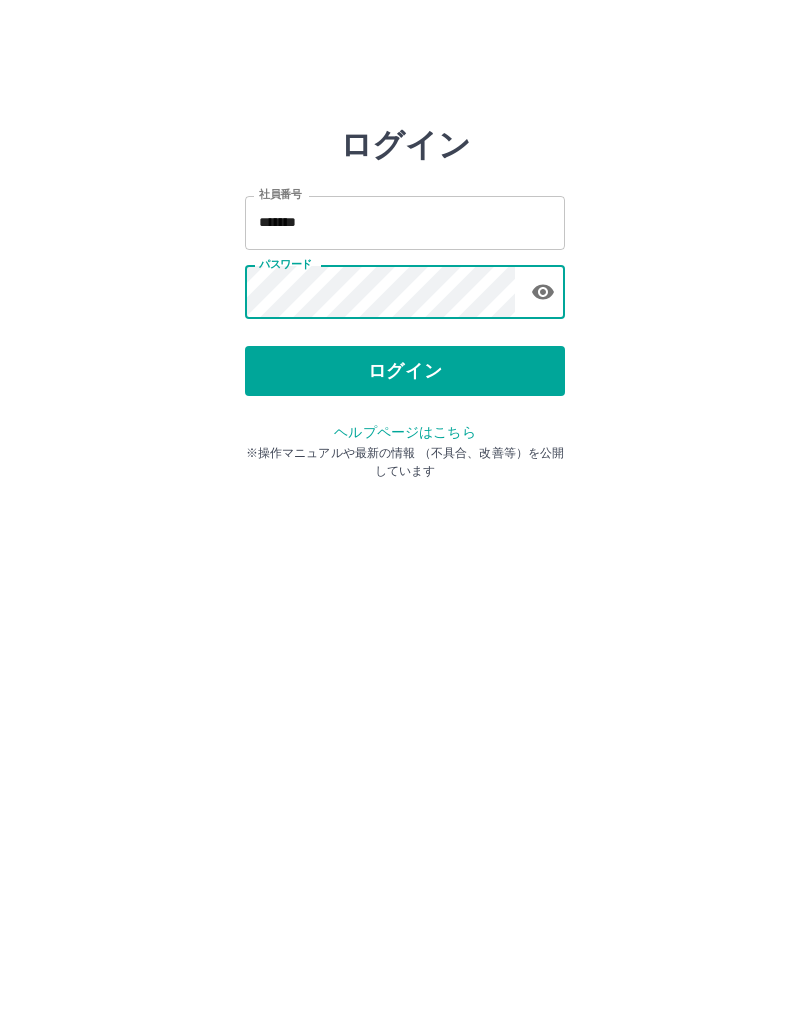click on "ログイン" at bounding box center [405, 371] 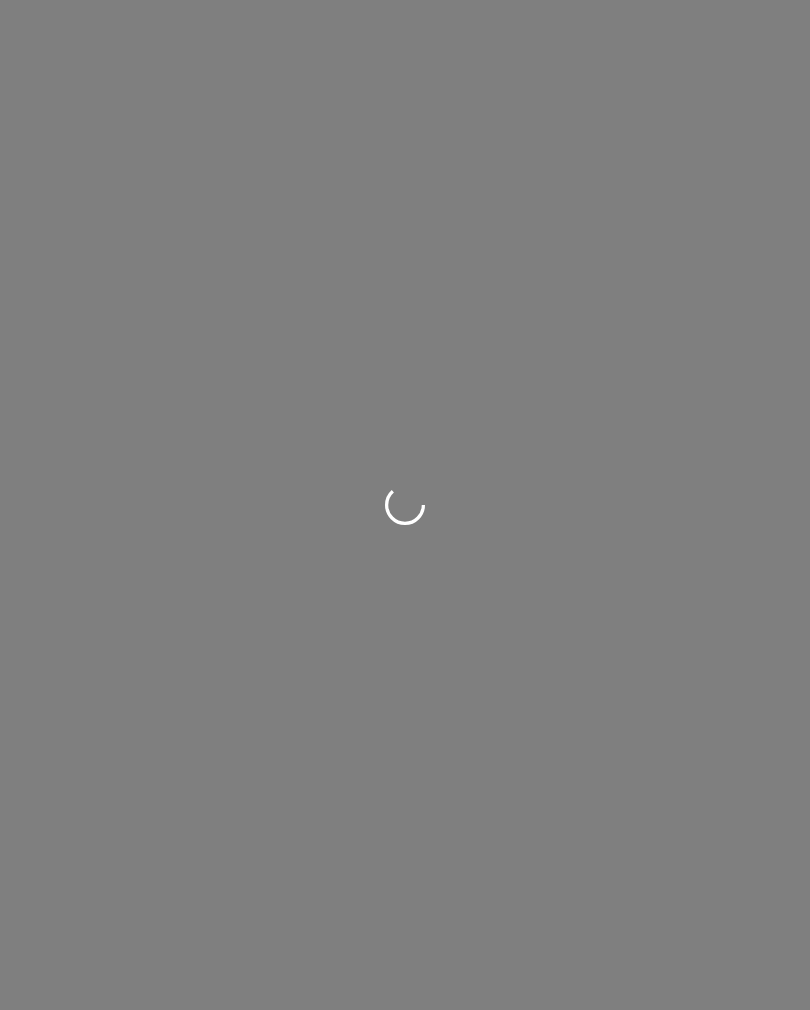 scroll, scrollTop: 0, scrollLeft: 0, axis: both 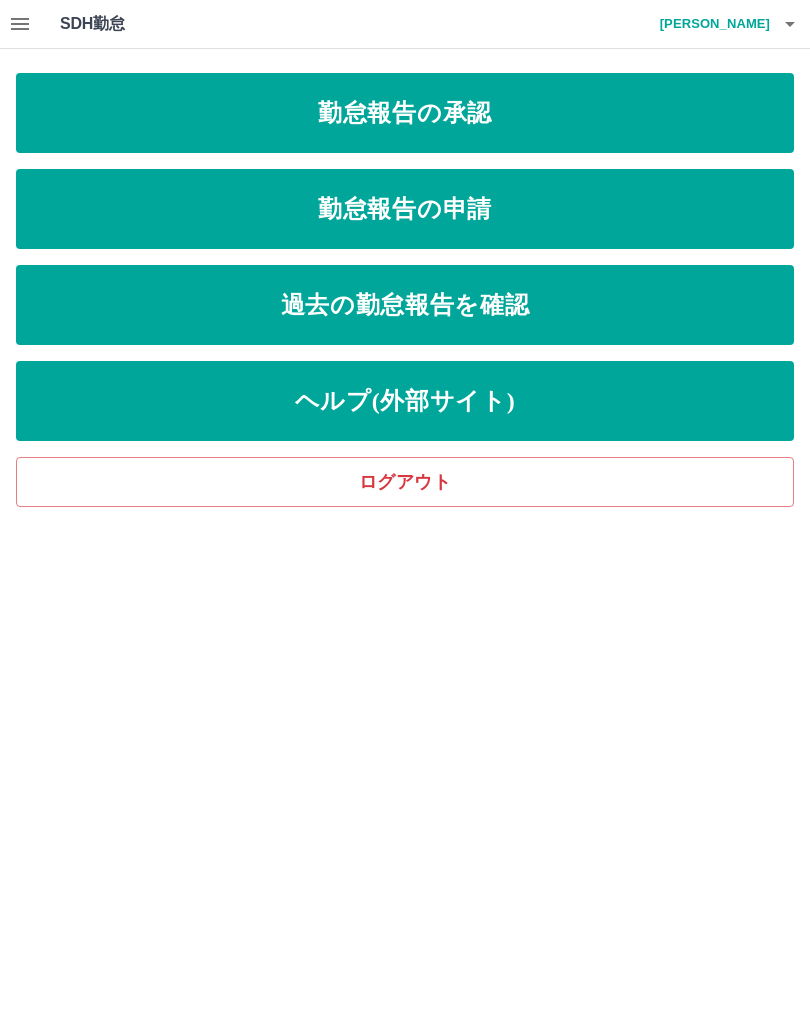 click on "勤怠報告の申請" at bounding box center (405, 209) 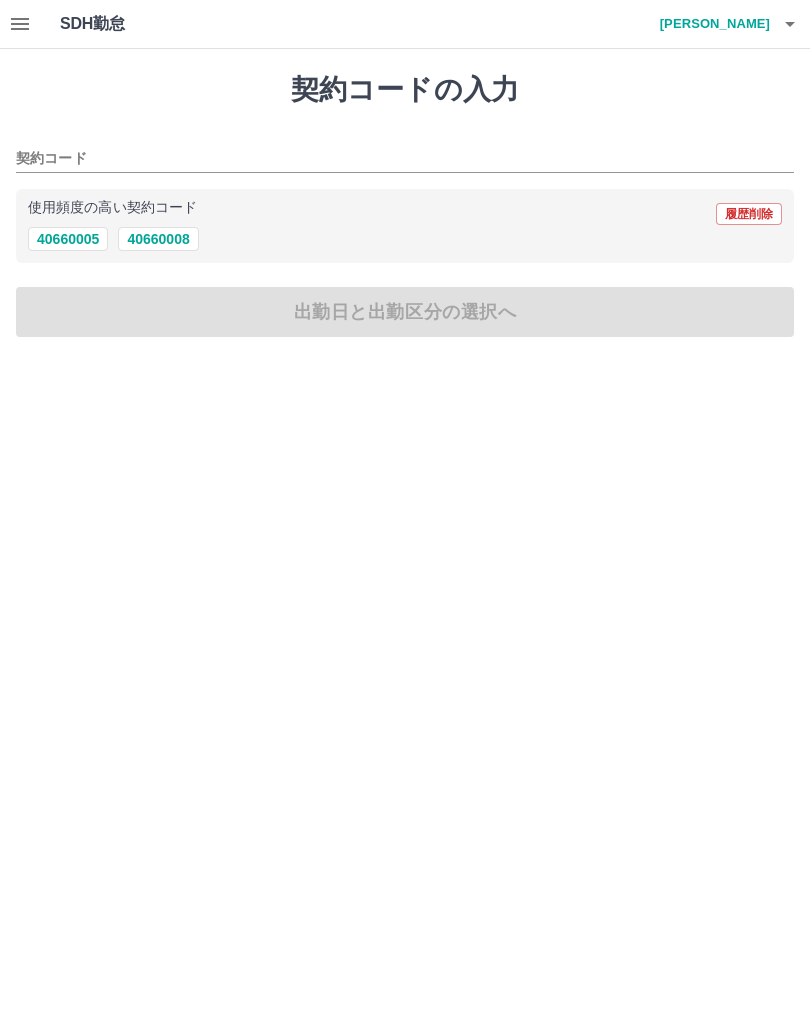 click on "40660008" at bounding box center (158, 239) 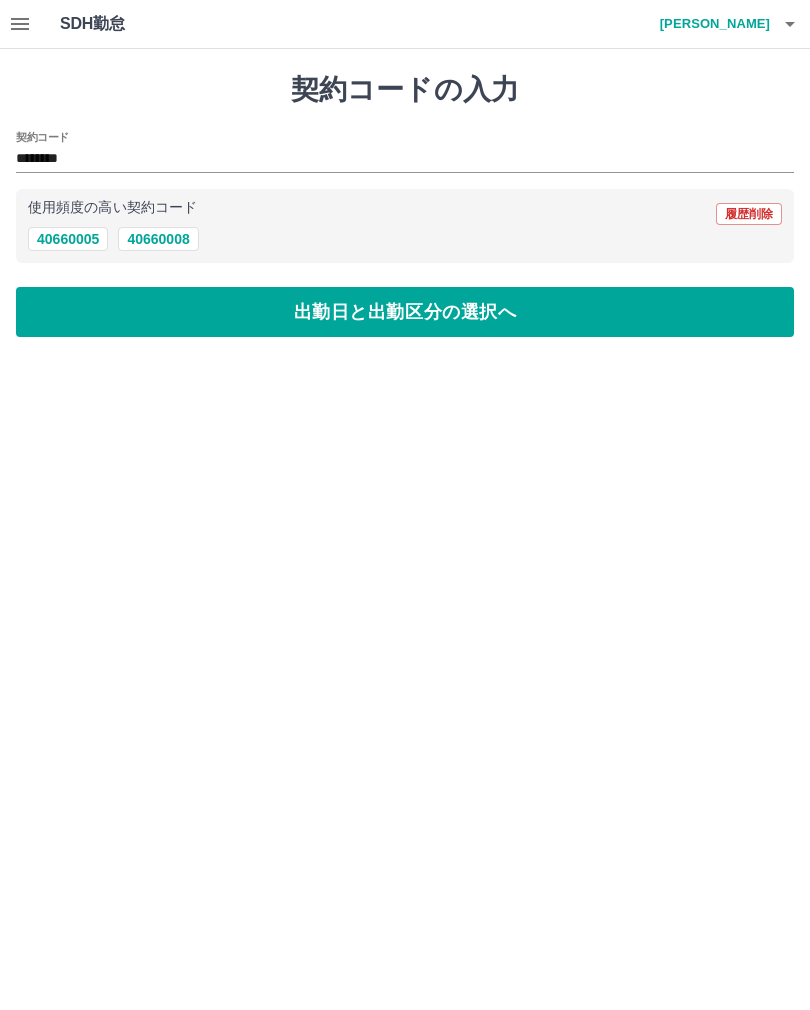 click on "出勤日と出勤区分の選択へ" at bounding box center (405, 312) 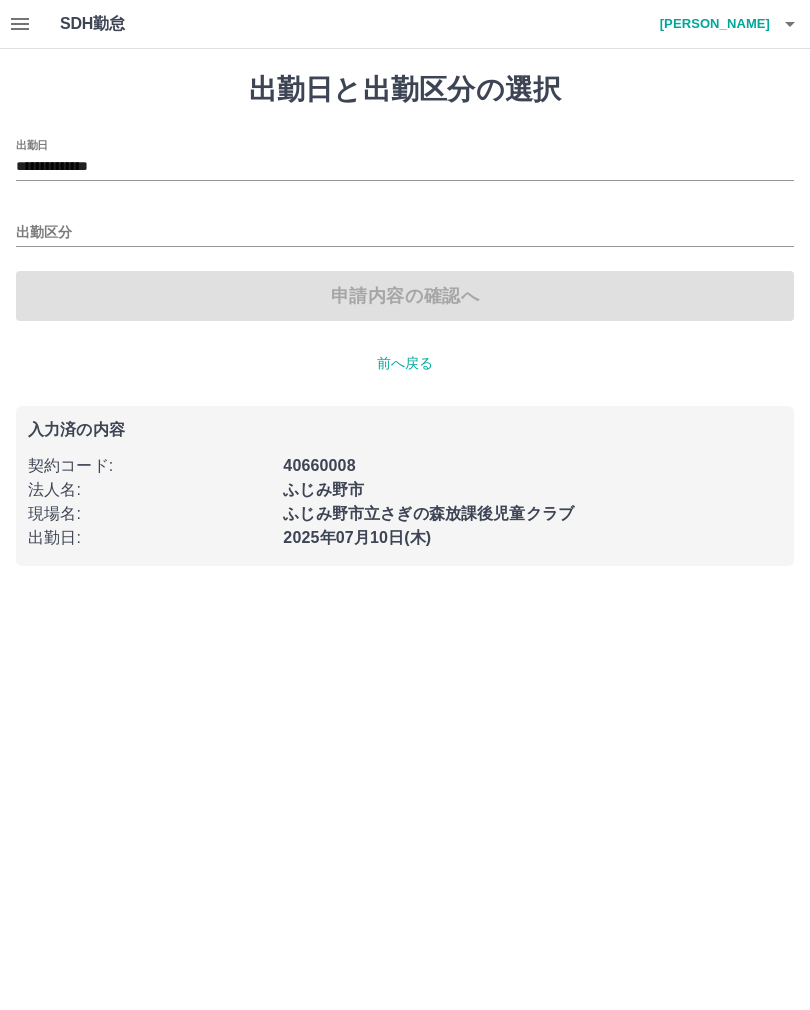 click on "出勤区分" at bounding box center (405, 233) 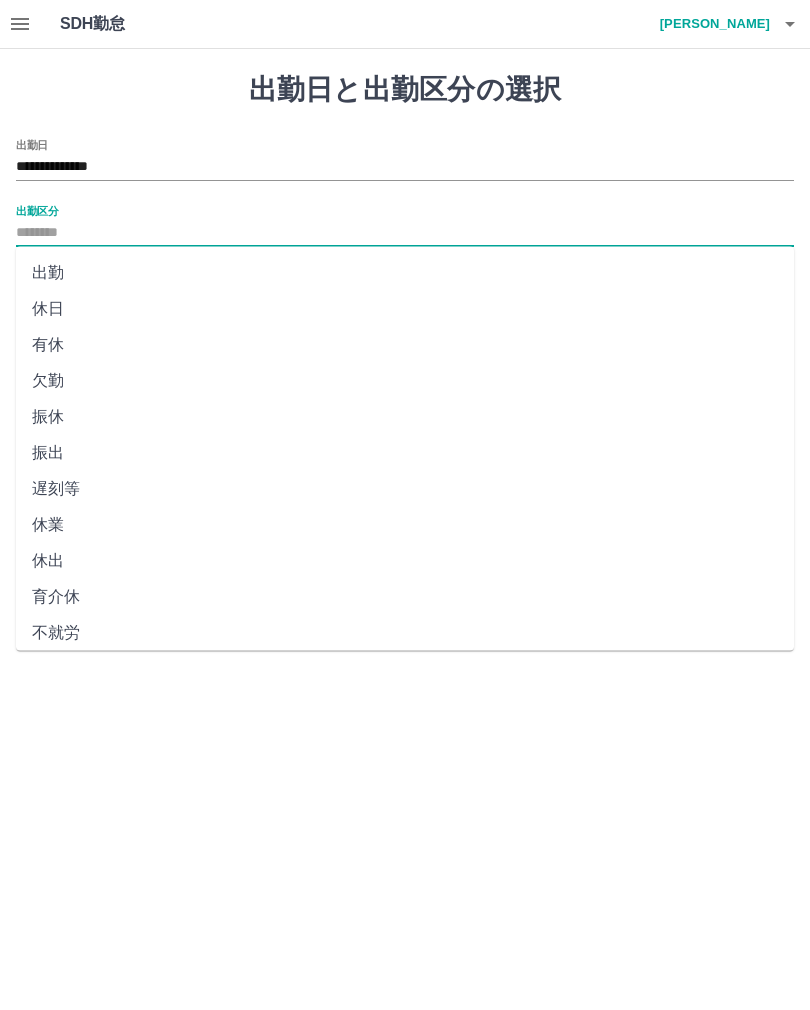click on "出勤" at bounding box center (405, 273) 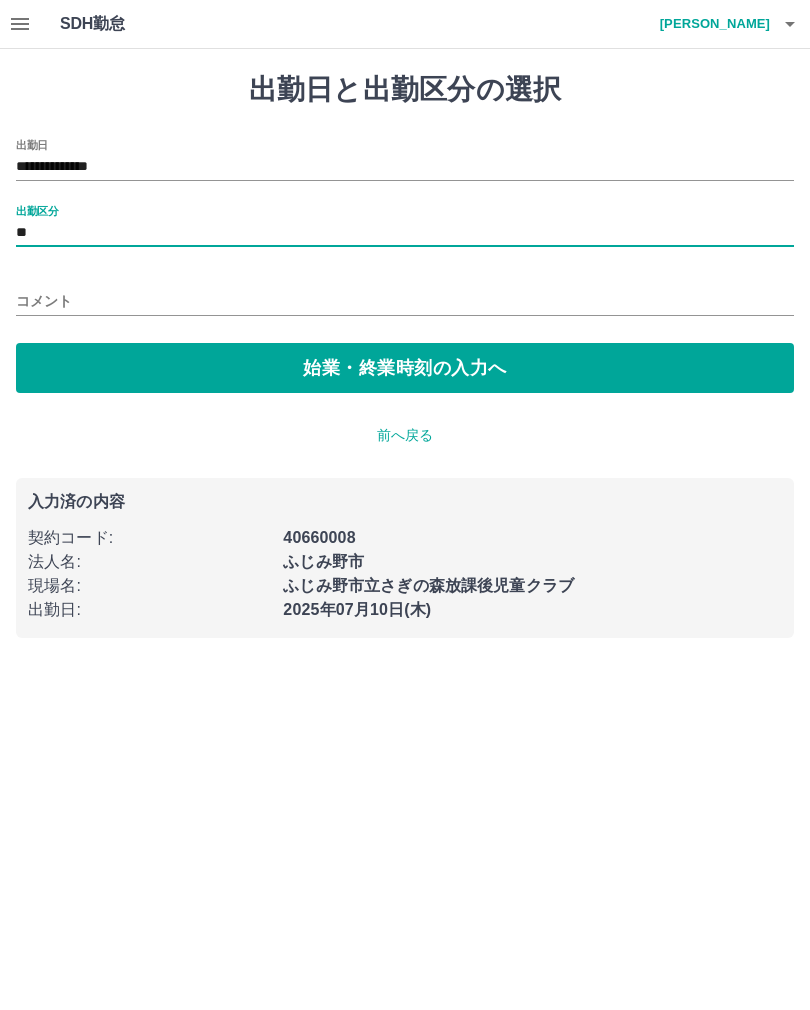click 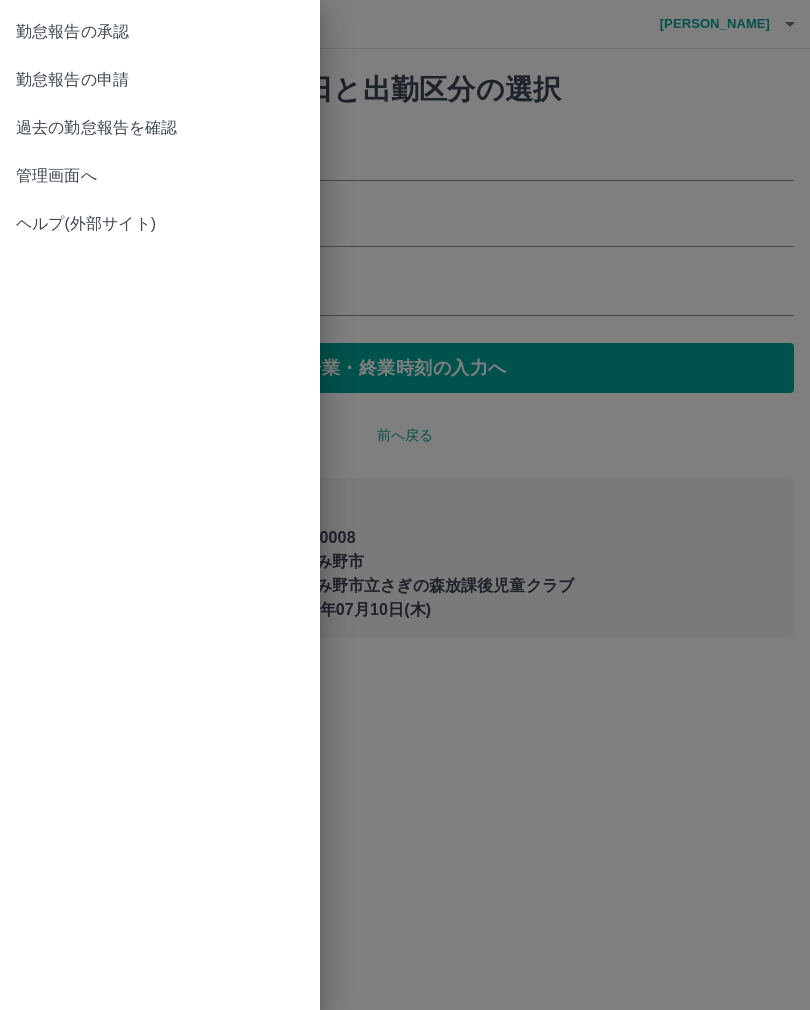 click on "勤怠報告の承認" at bounding box center (160, 32) 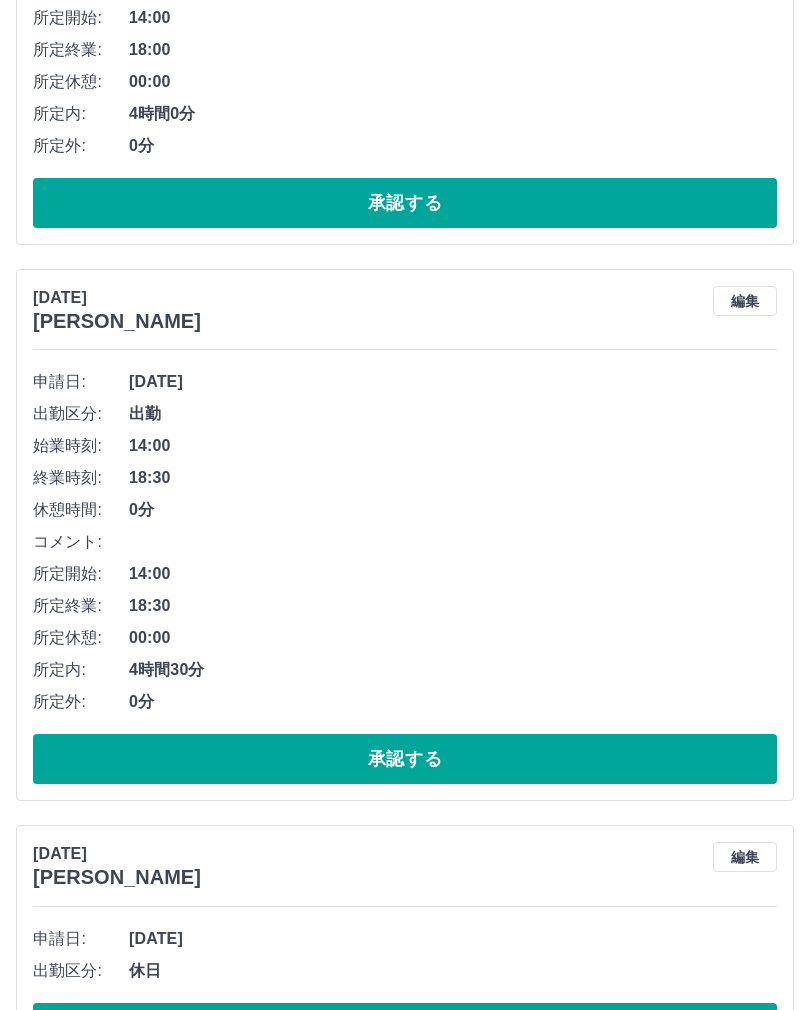 scroll, scrollTop: 840, scrollLeft: 0, axis: vertical 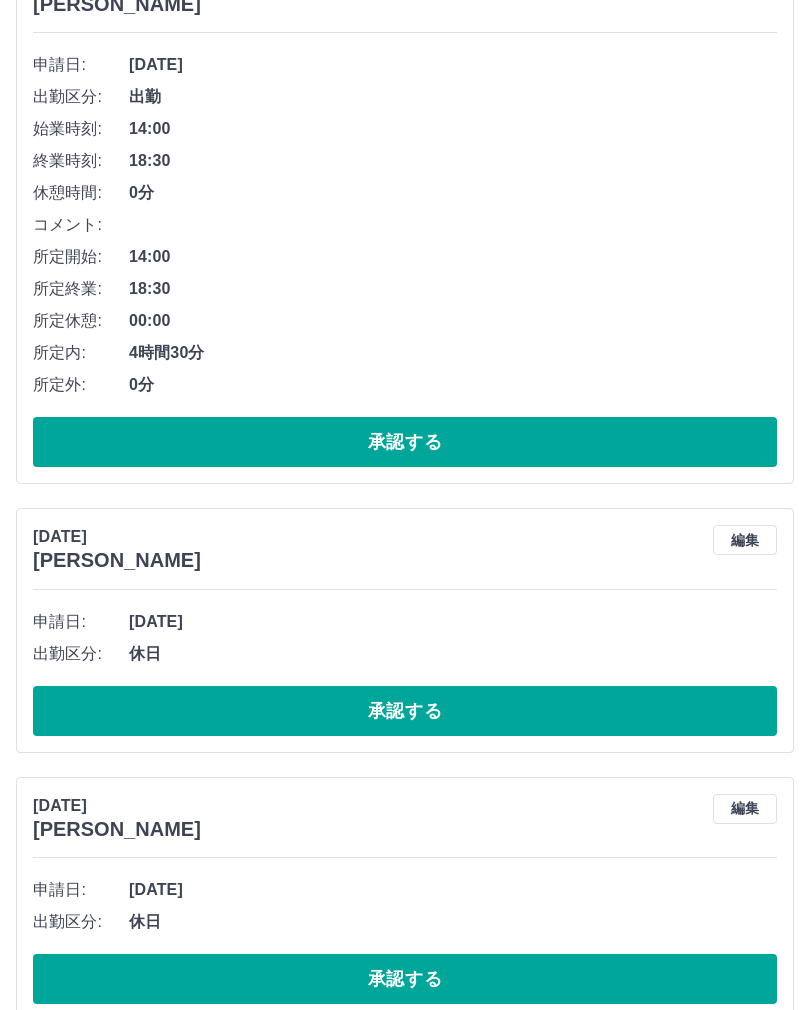 click on "承認する" at bounding box center (405, 979) 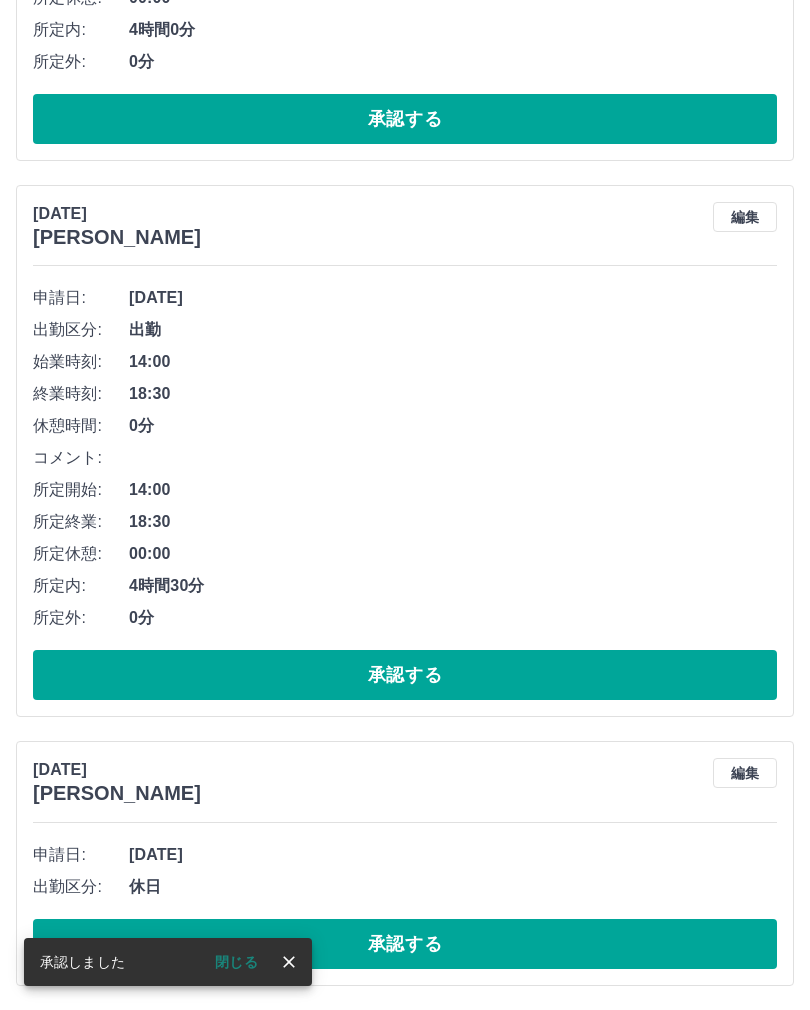 scroll, scrollTop: 572, scrollLeft: 0, axis: vertical 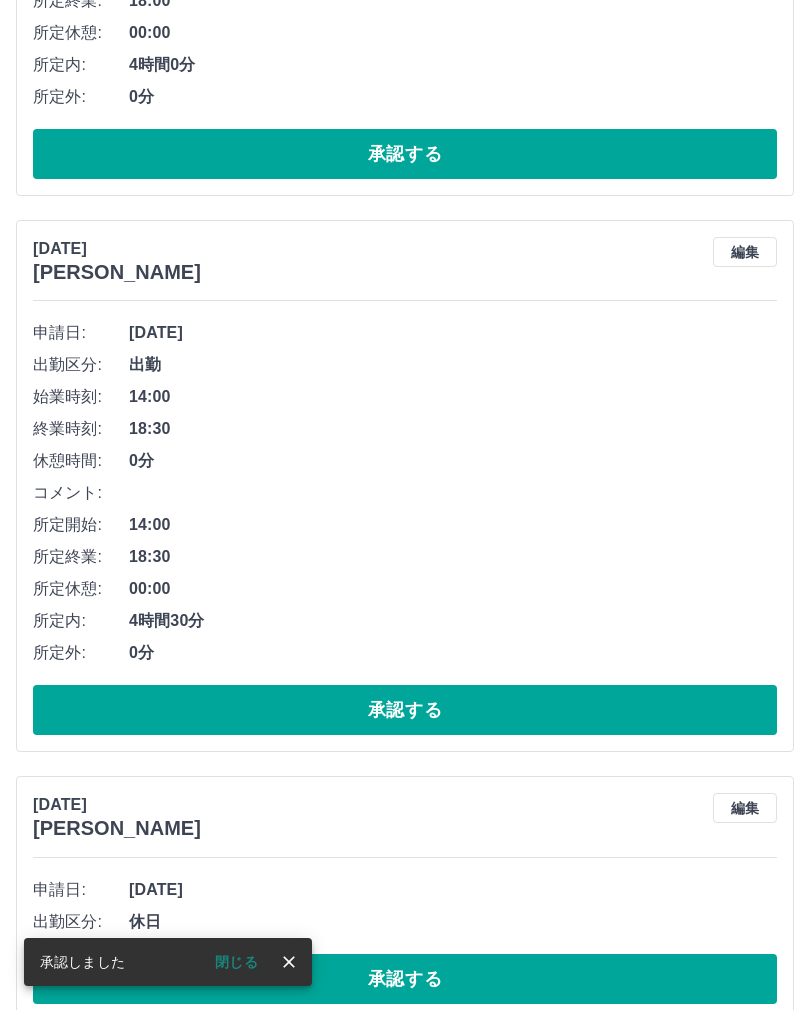 click on "承認する" at bounding box center [405, 979] 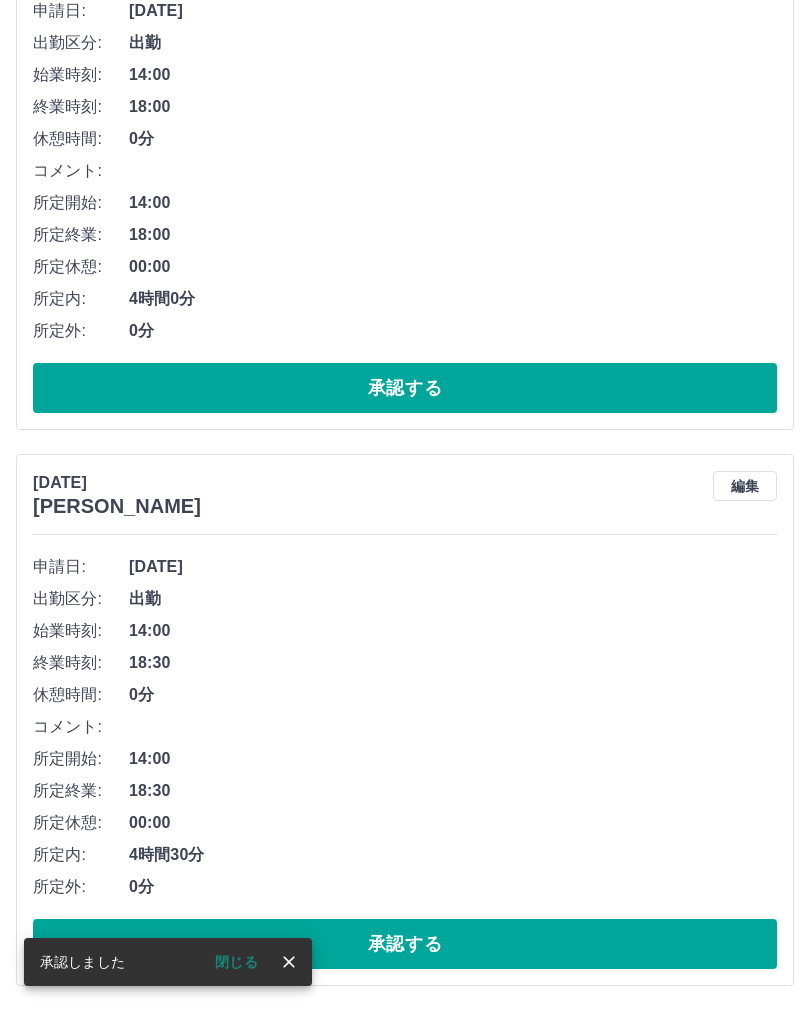 scroll, scrollTop: 304, scrollLeft: 0, axis: vertical 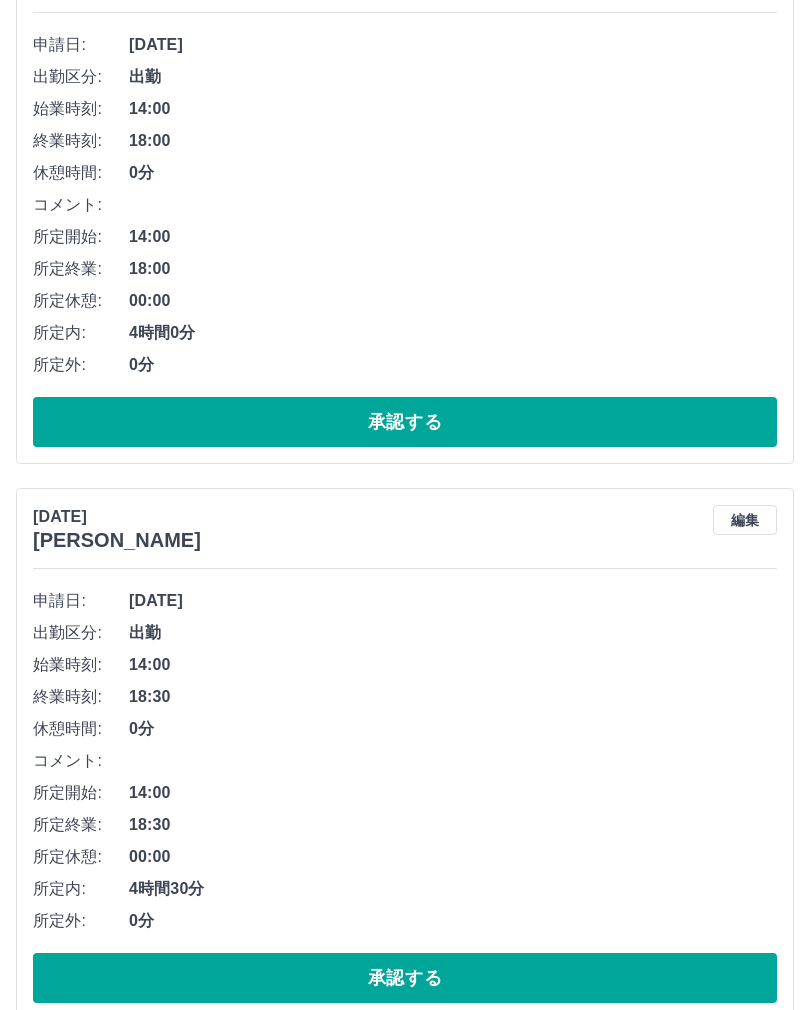 click on "承認する" at bounding box center (405, 978) 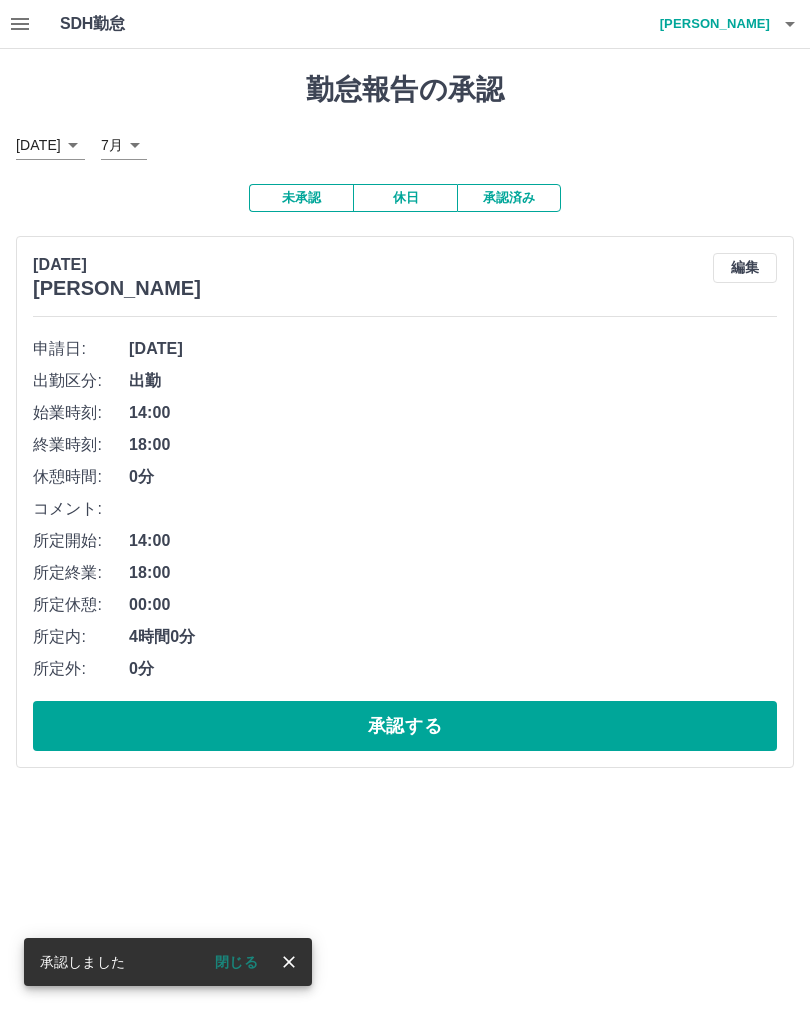 scroll, scrollTop: 0, scrollLeft: 0, axis: both 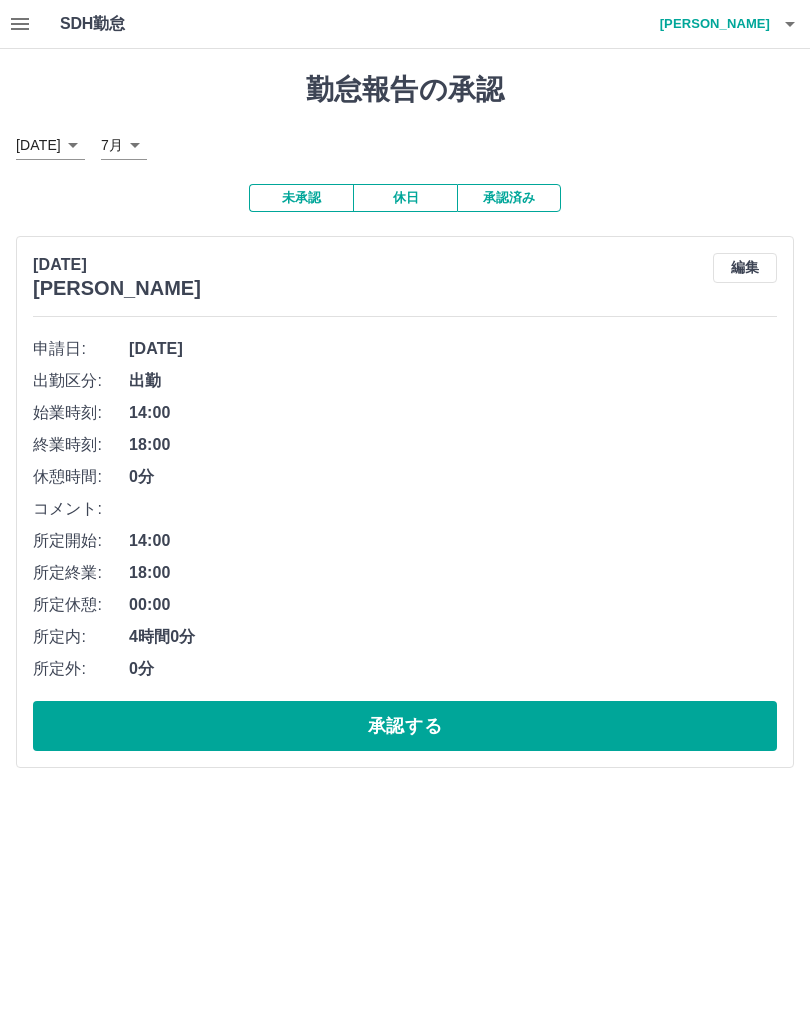 click on "承認する" at bounding box center [405, 726] 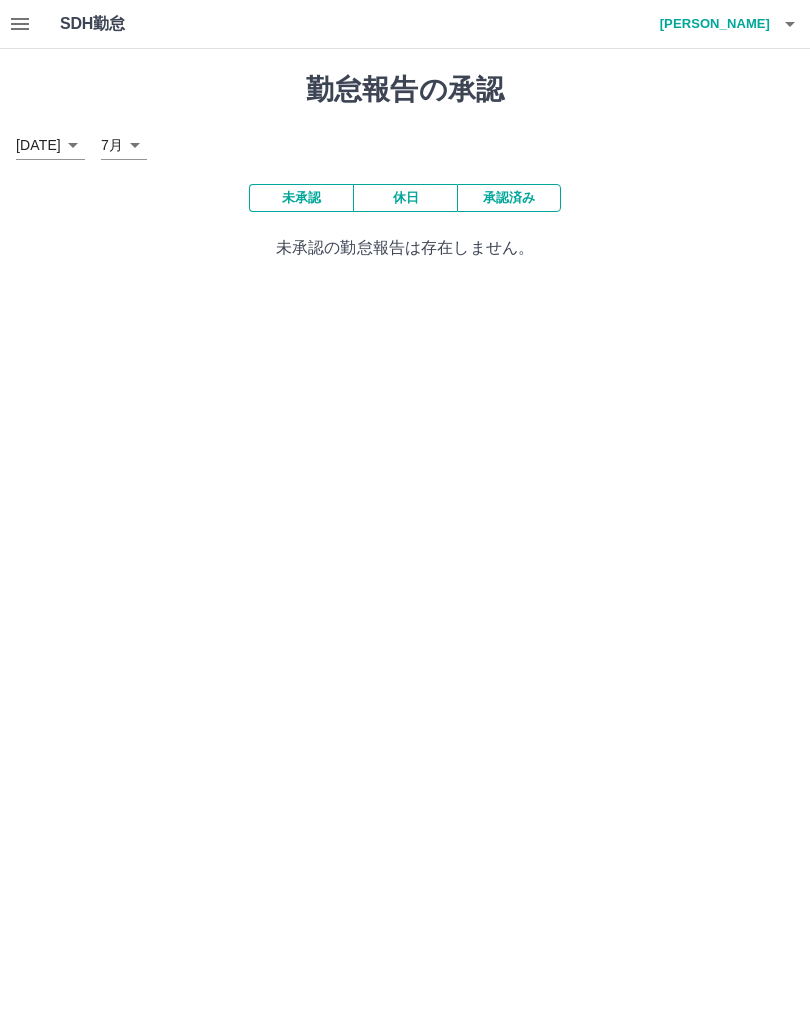 click 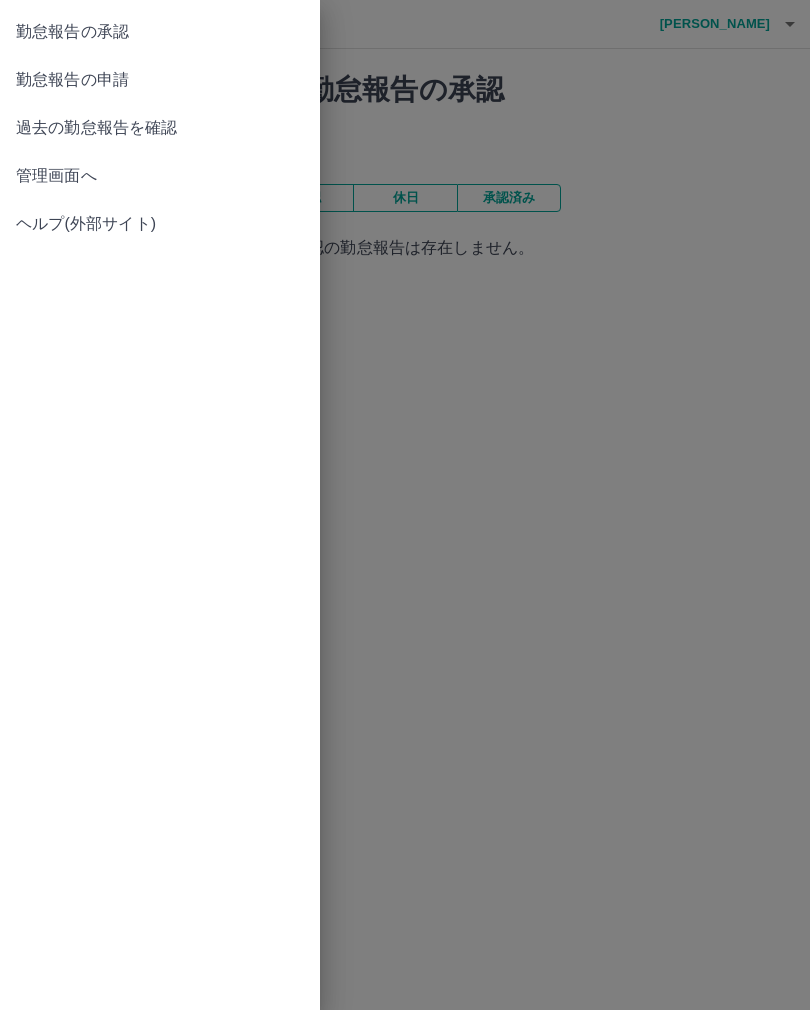click at bounding box center [405, 505] 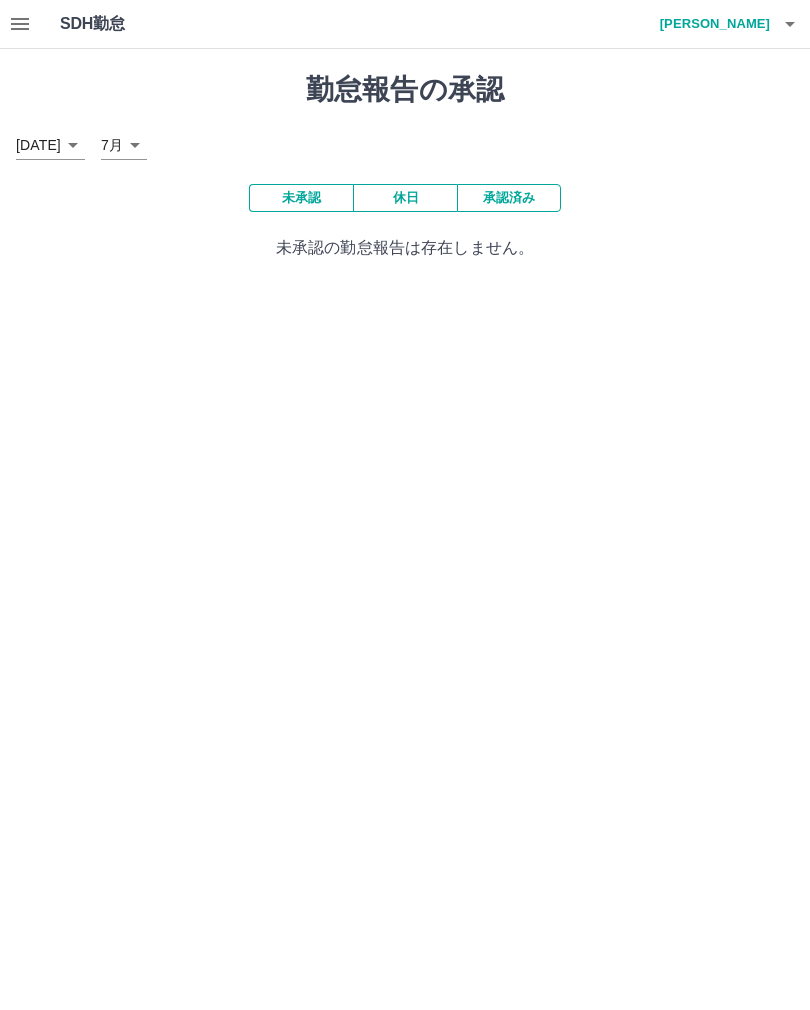 click 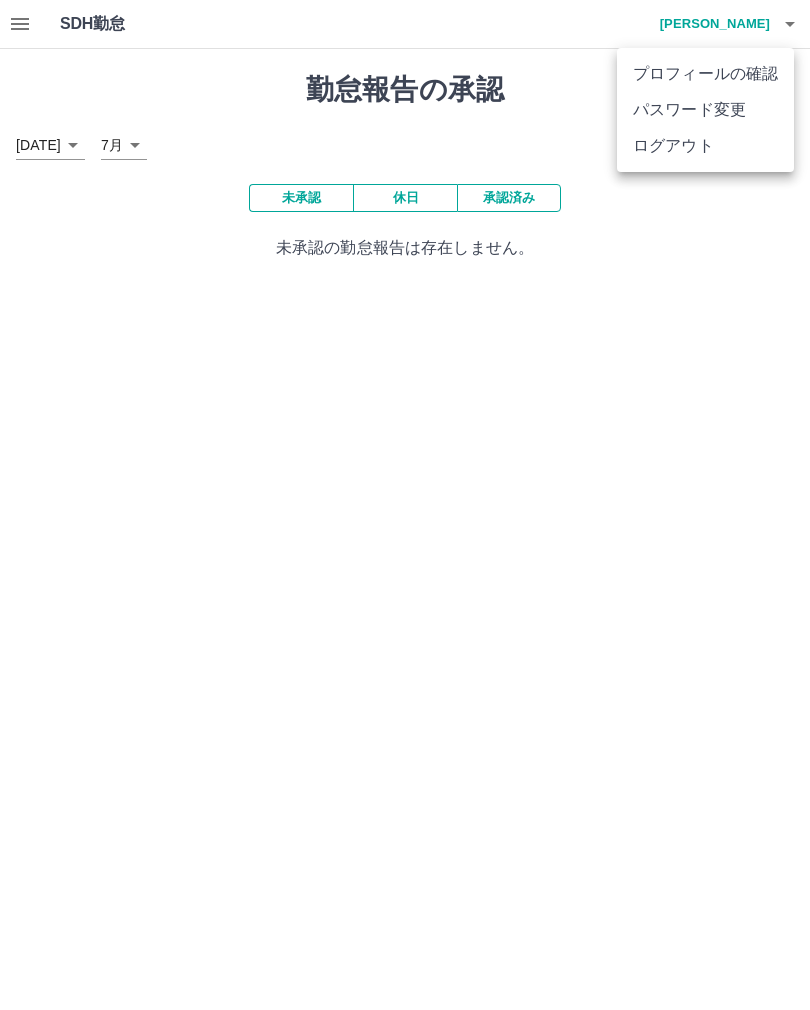click on "ログアウト" at bounding box center (705, 146) 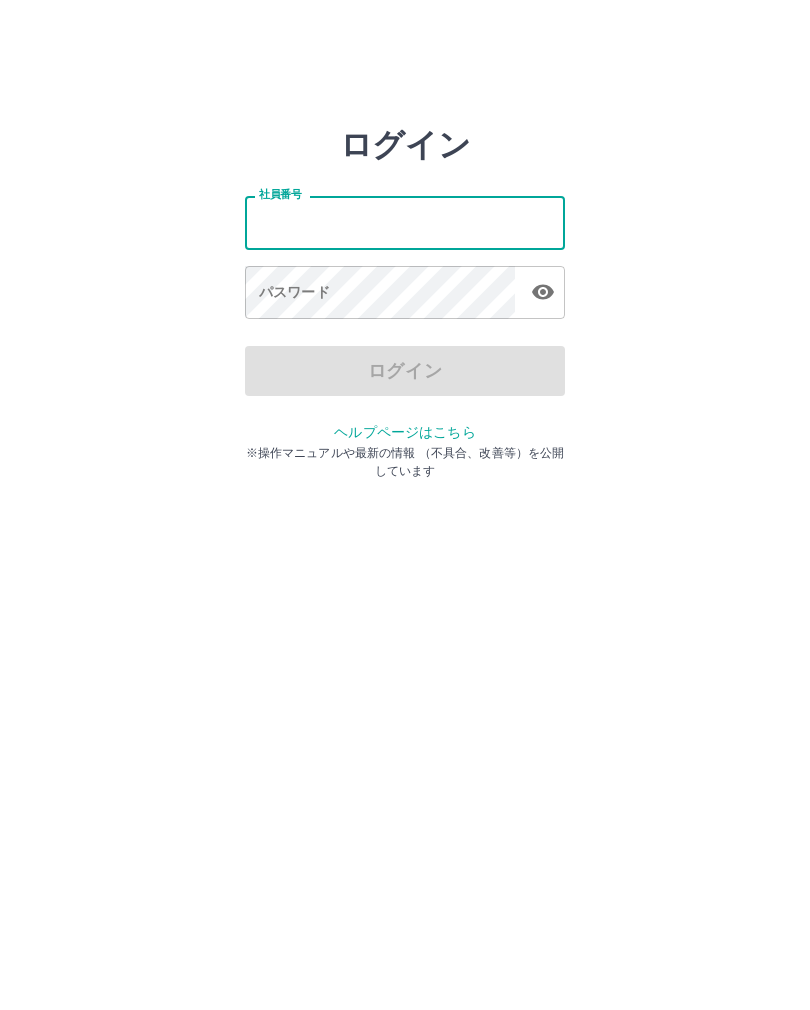 scroll, scrollTop: 0, scrollLeft: 0, axis: both 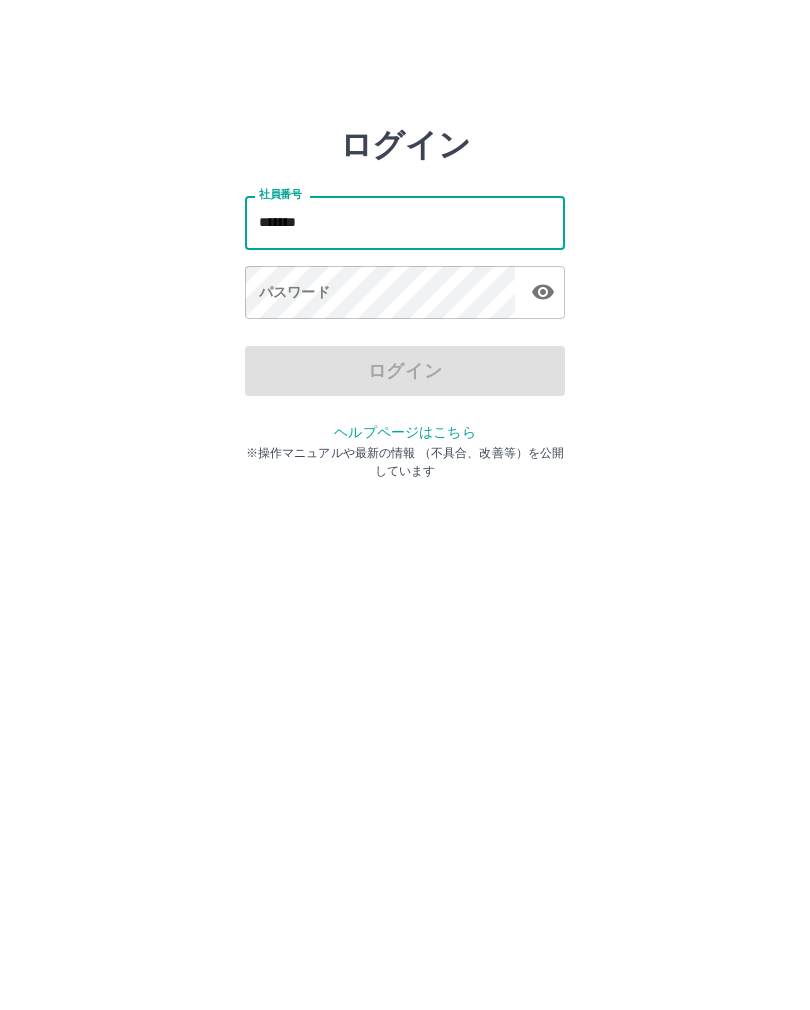 type on "*******" 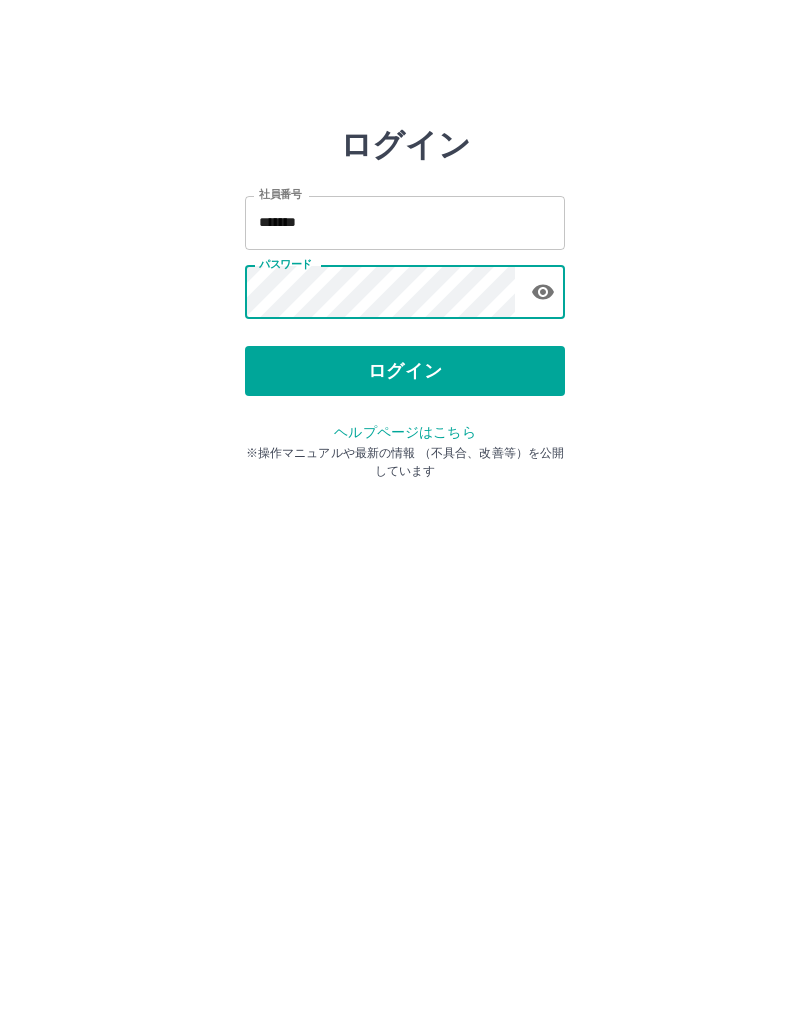 click on "ログイン" at bounding box center [405, 371] 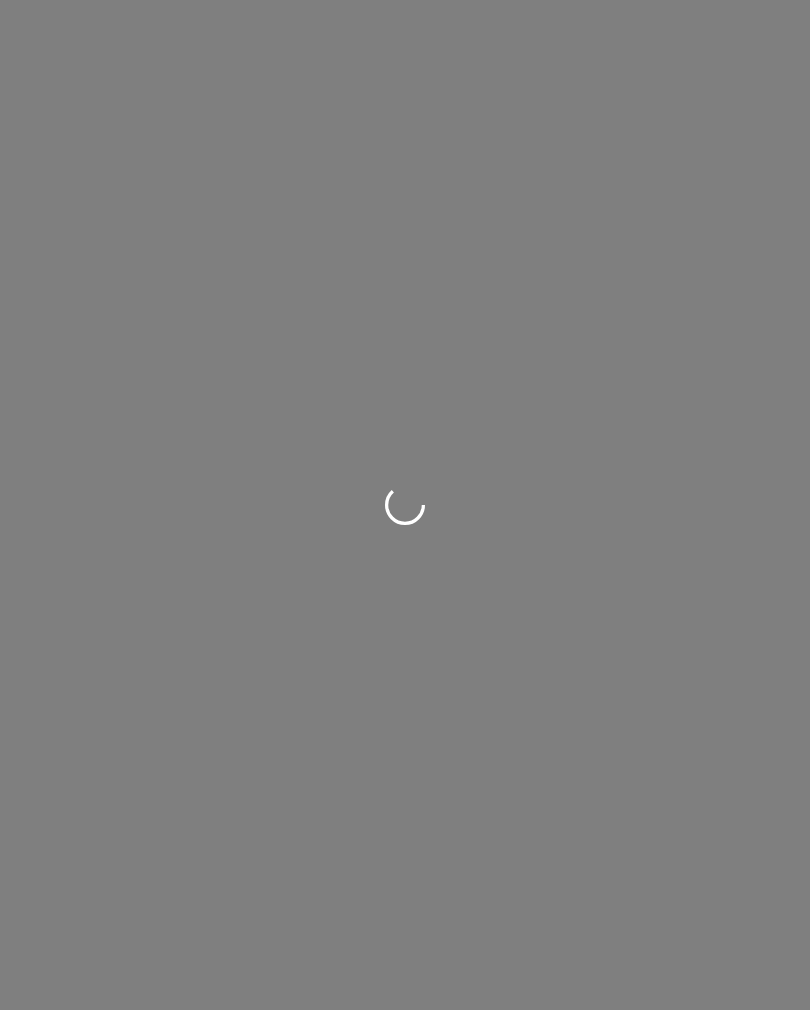 scroll, scrollTop: 0, scrollLeft: 0, axis: both 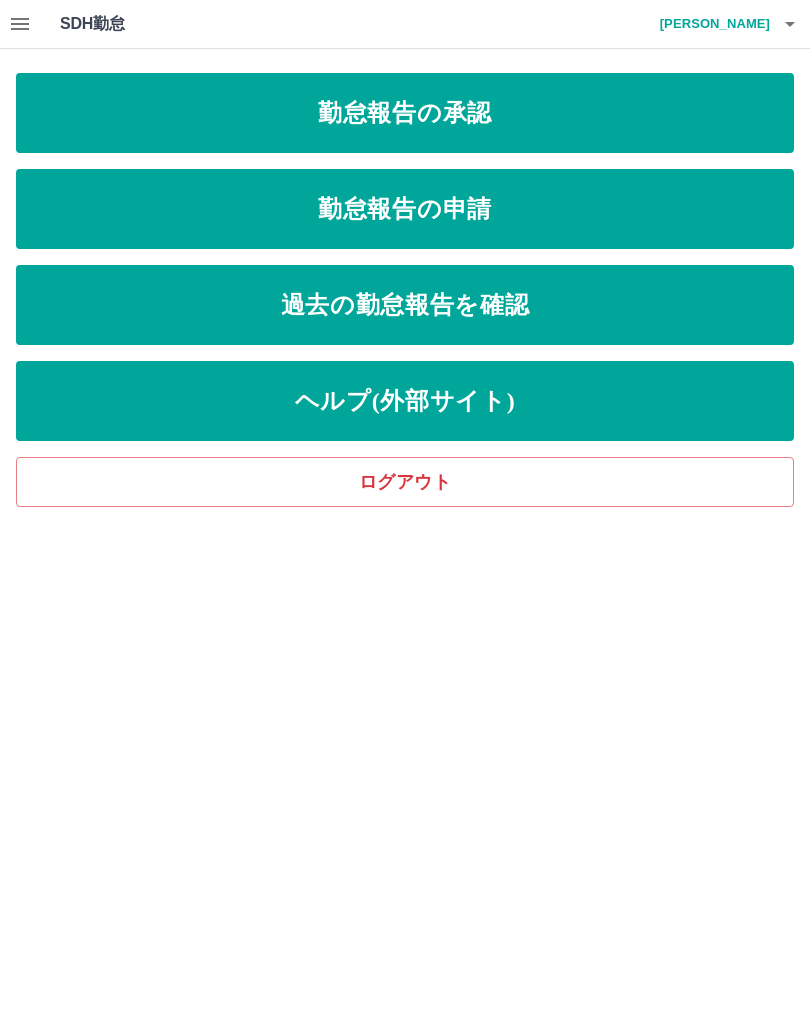 click on "勤怠報告の申請" at bounding box center [405, 209] 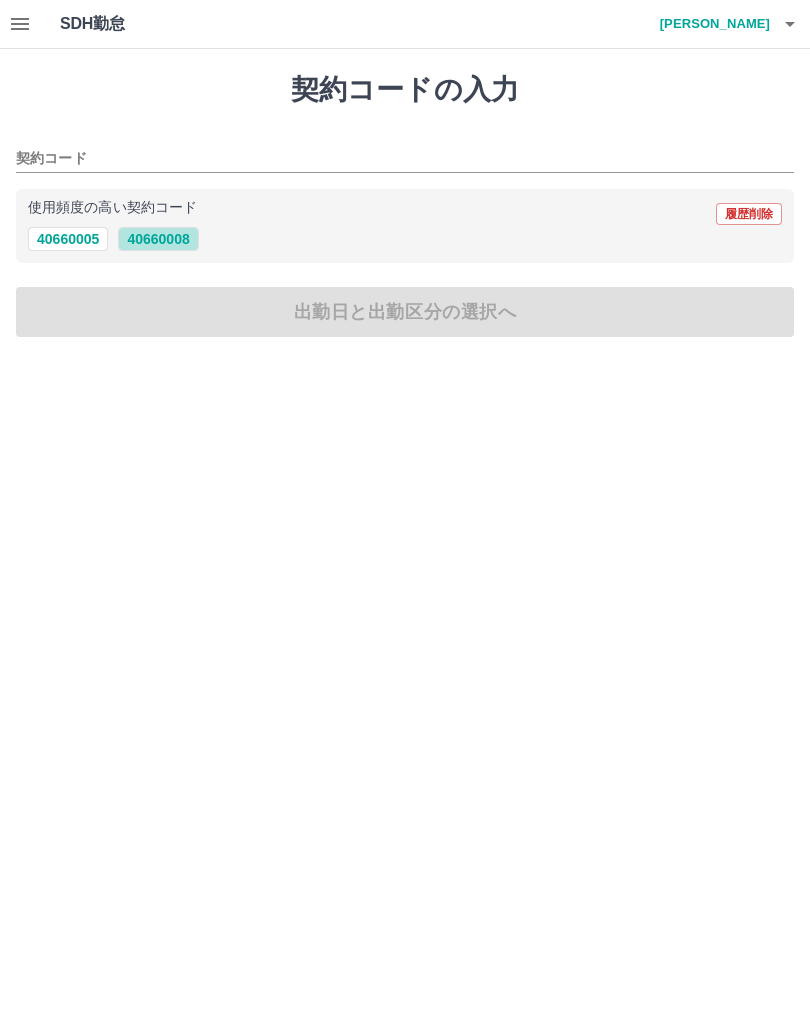 click on "40660008" at bounding box center [158, 239] 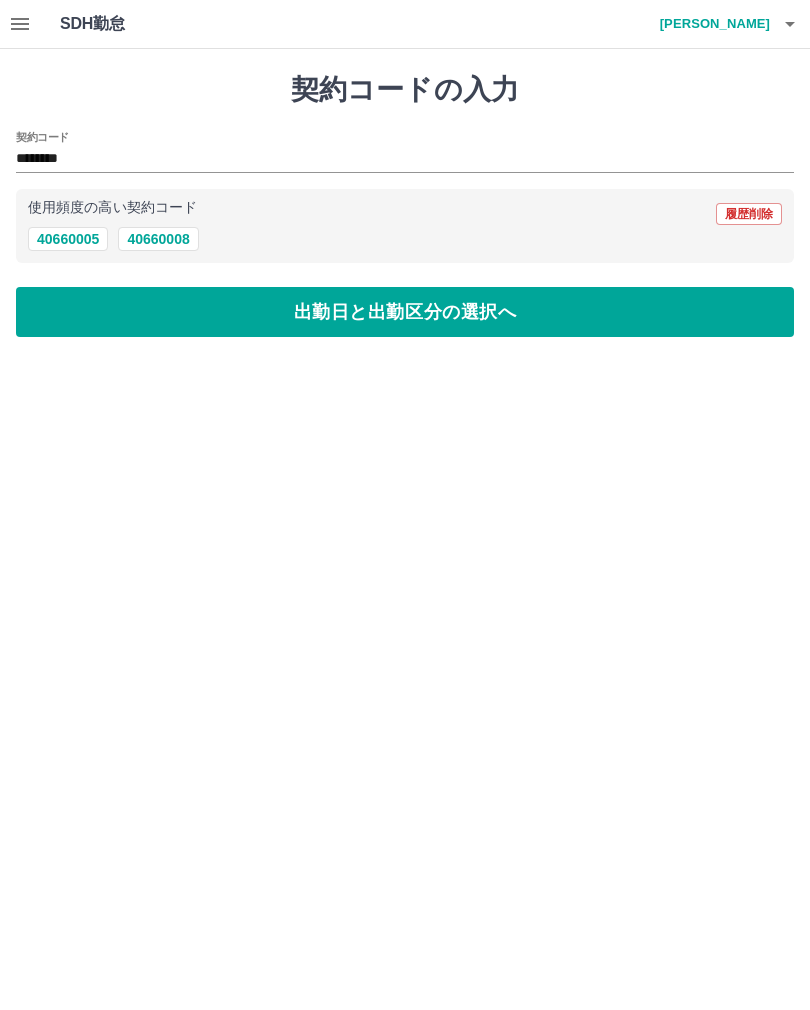 click on "出勤日と出勤区分の選択へ" at bounding box center [405, 312] 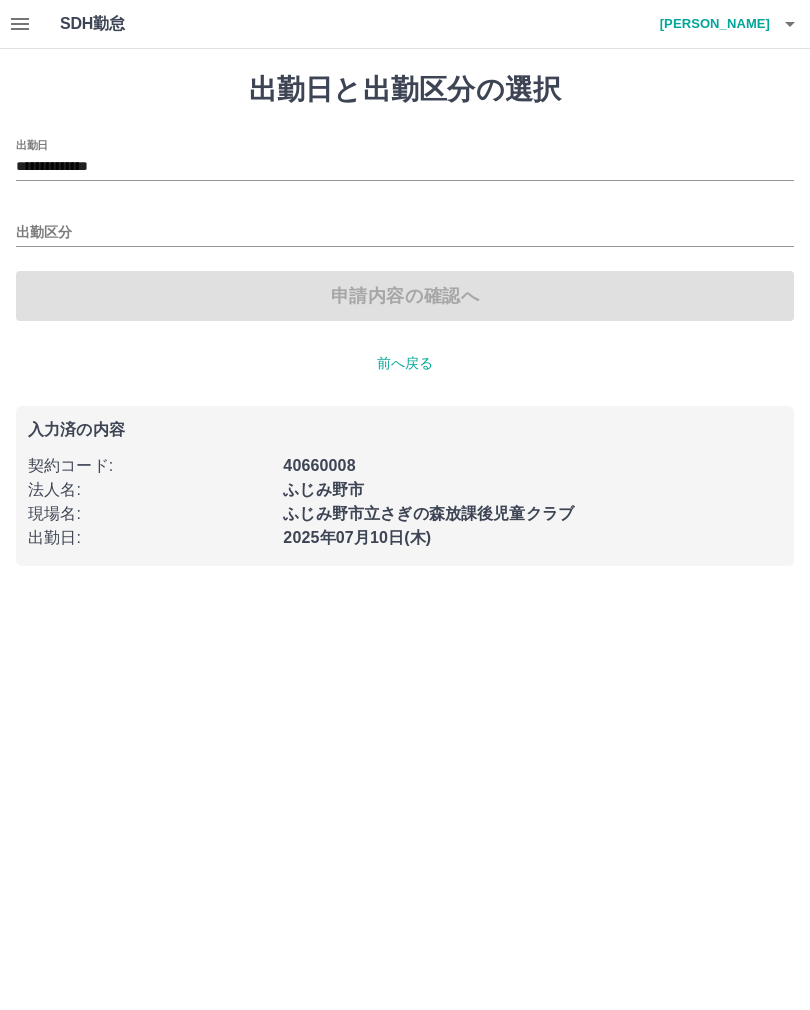 click on "出勤区分" at bounding box center (405, 233) 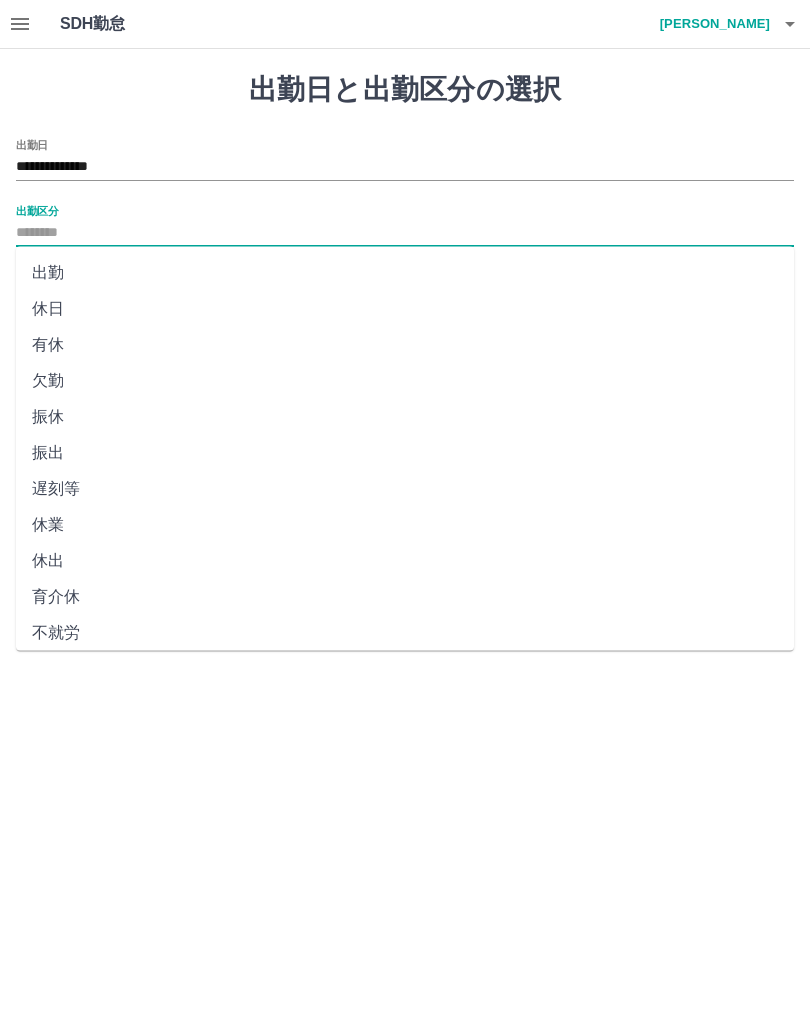 click on "出勤" at bounding box center [405, 273] 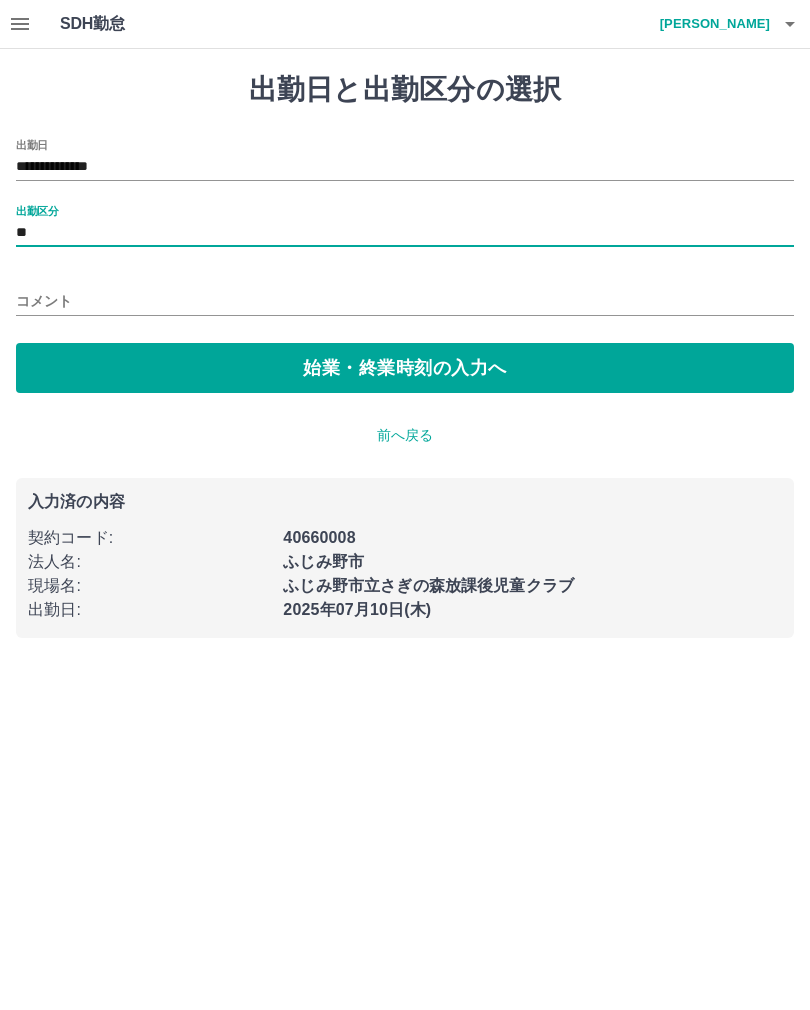 click on "始業・終業時刻の入力へ" at bounding box center [405, 368] 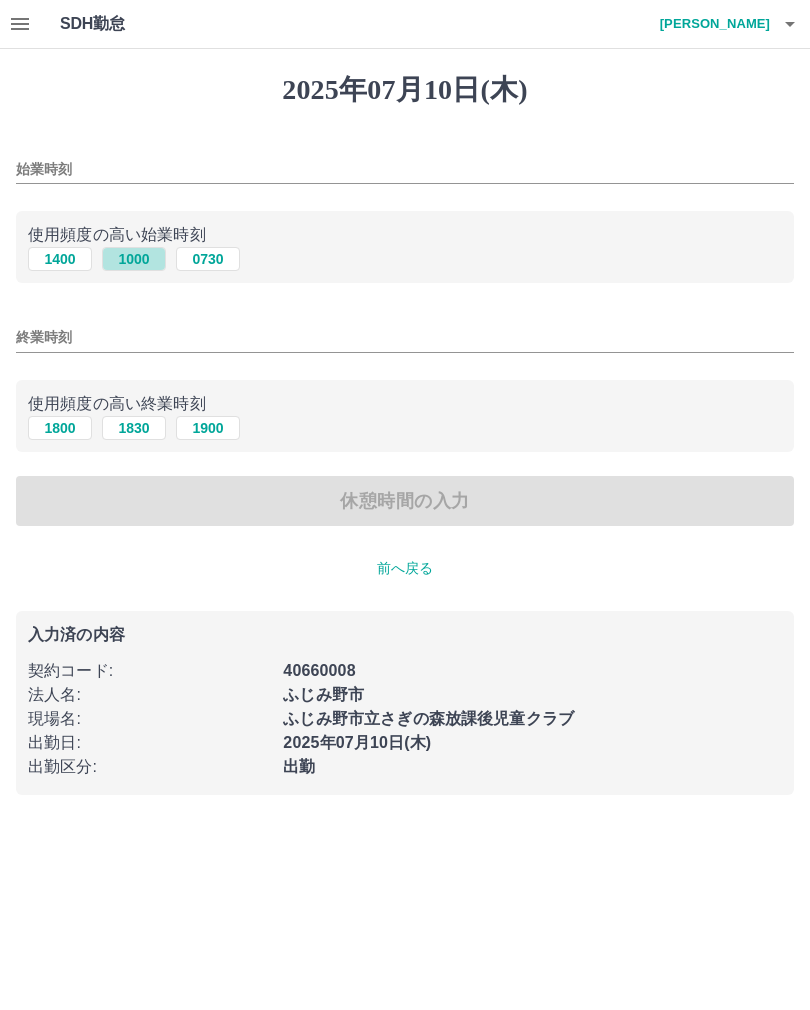 click on "1000" at bounding box center [134, 259] 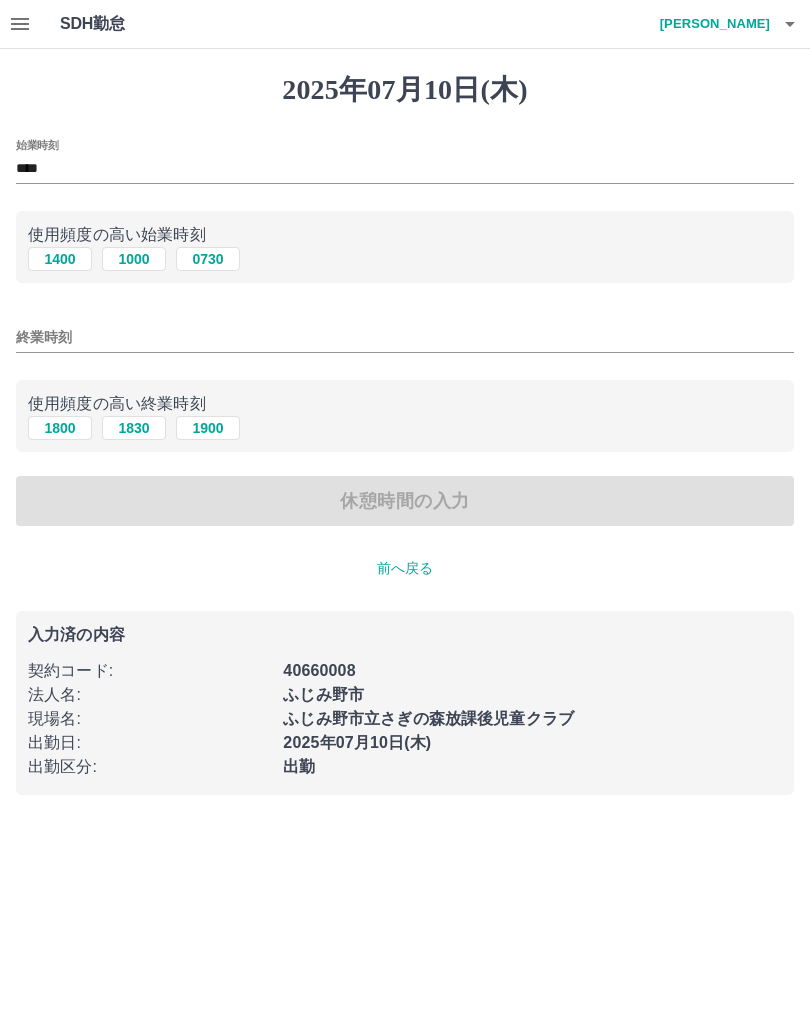 click on "1900" at bounding box center (208, 428) 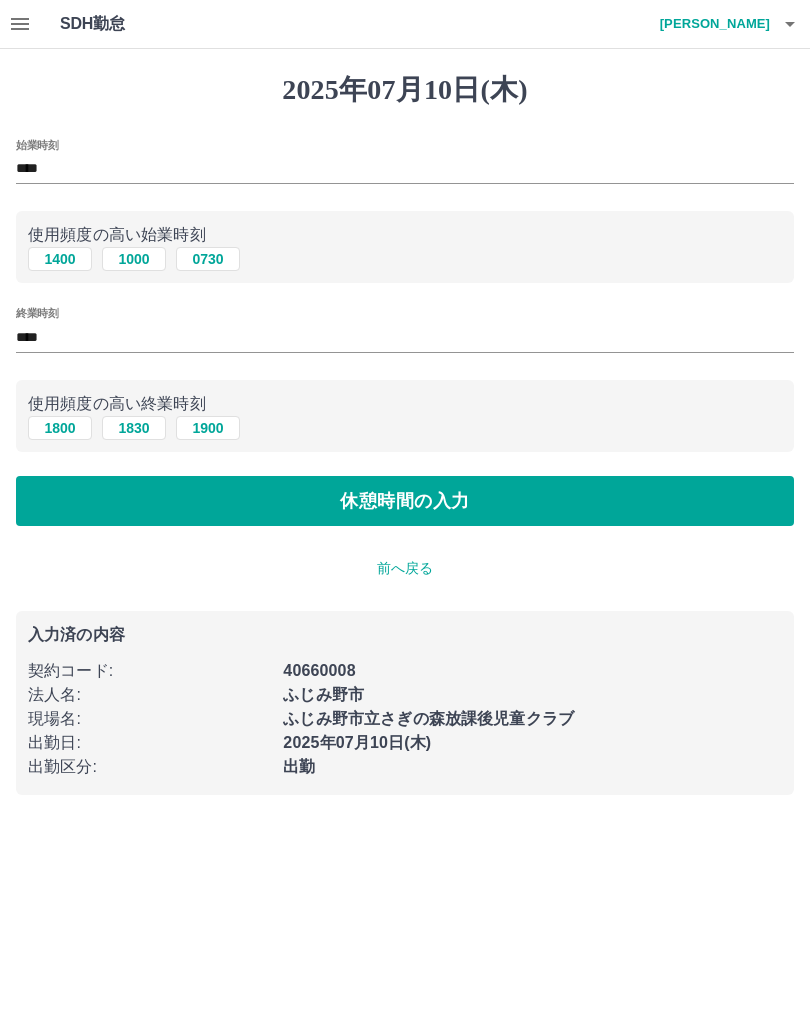 click on "休憩時間の入力" at bounding box center (405, 501) 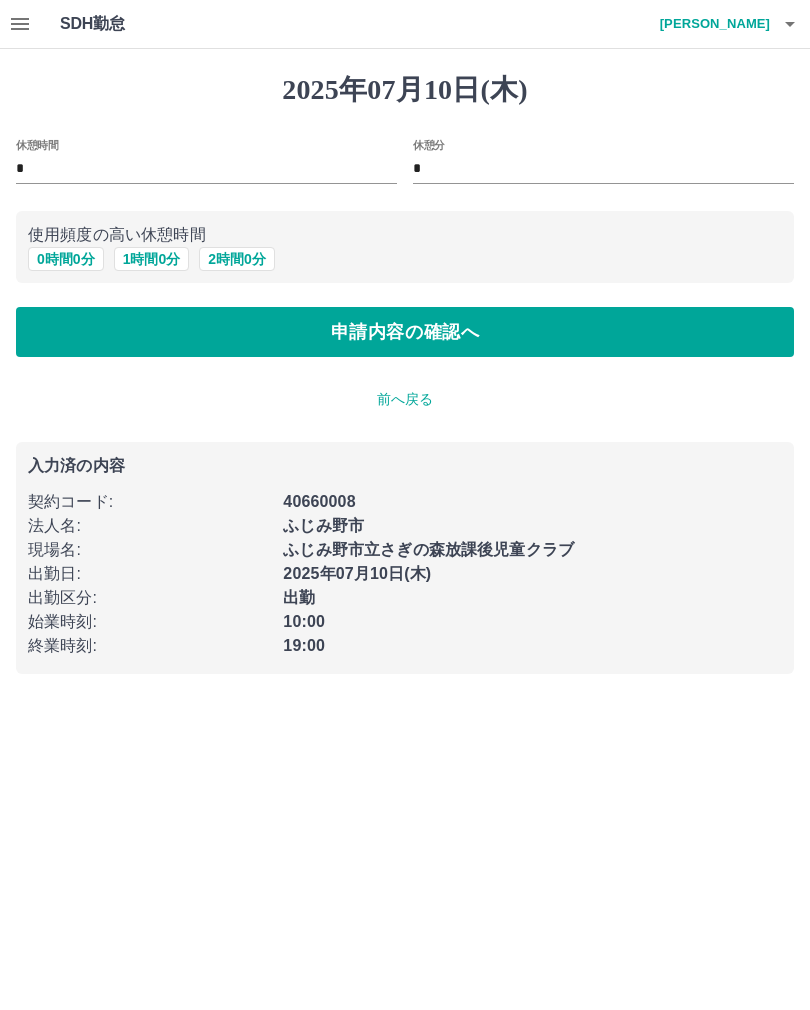 click on "1 時間 0 分" at bounding box center [152, 259] 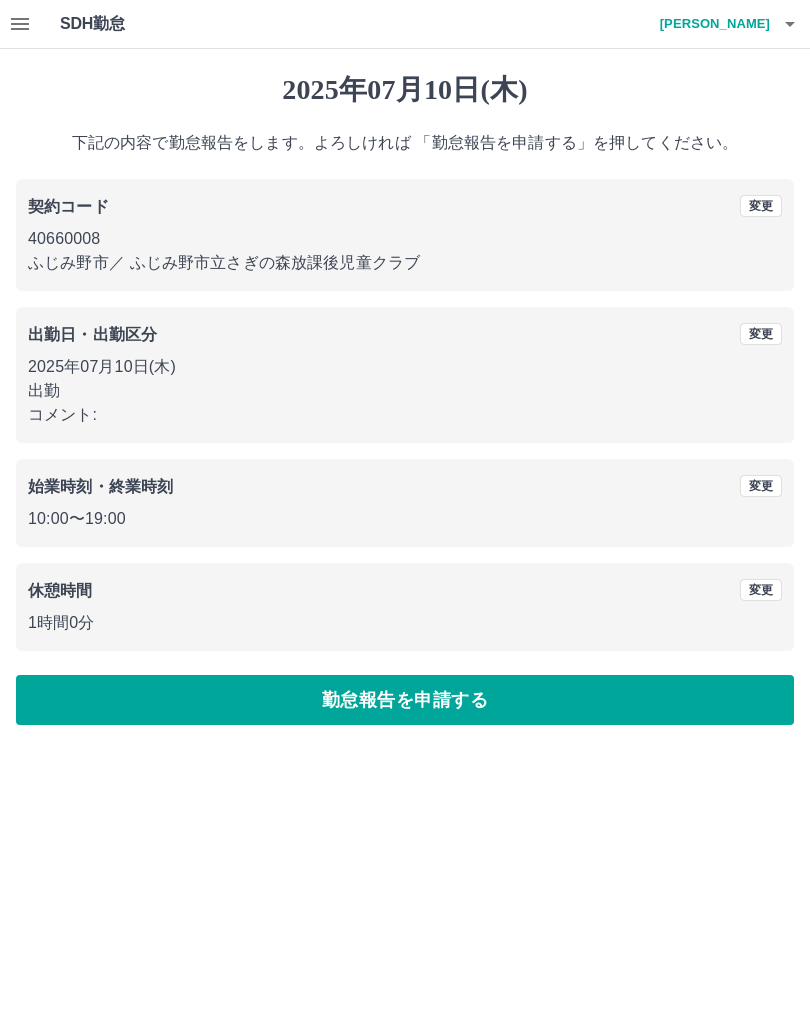 click on "勤怠報告を申請する" at bounding box center (405, 700) 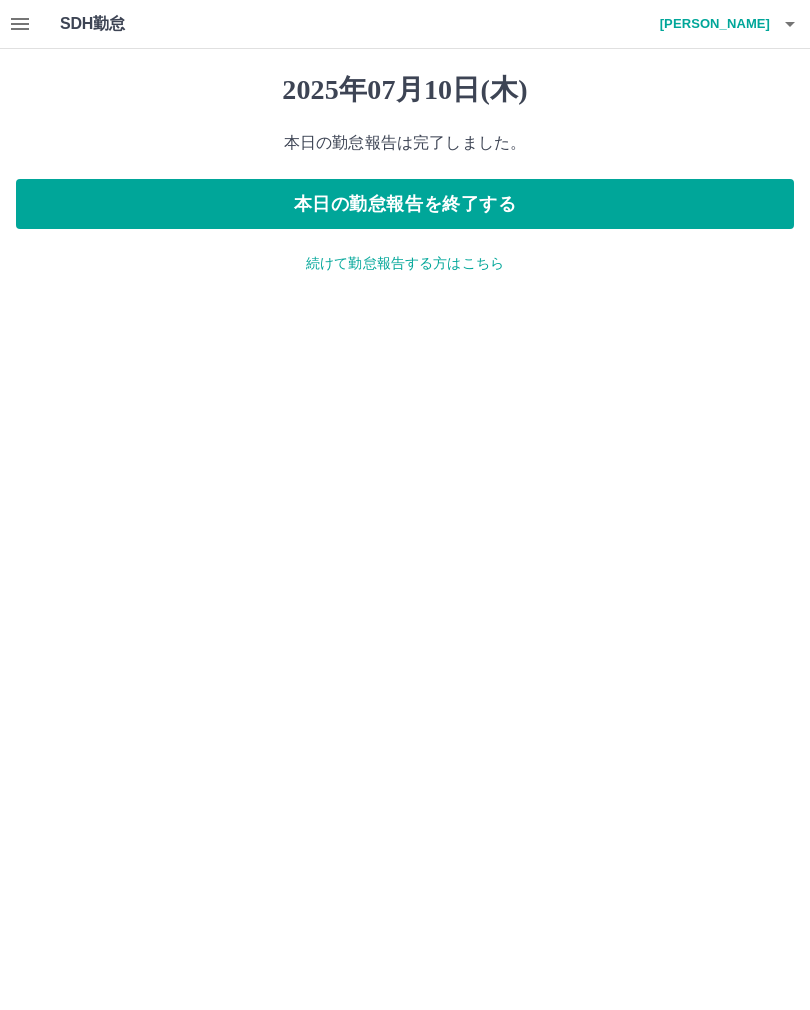 click on "本日の勤怠報告を終了する" at bounding box center (405, 204) 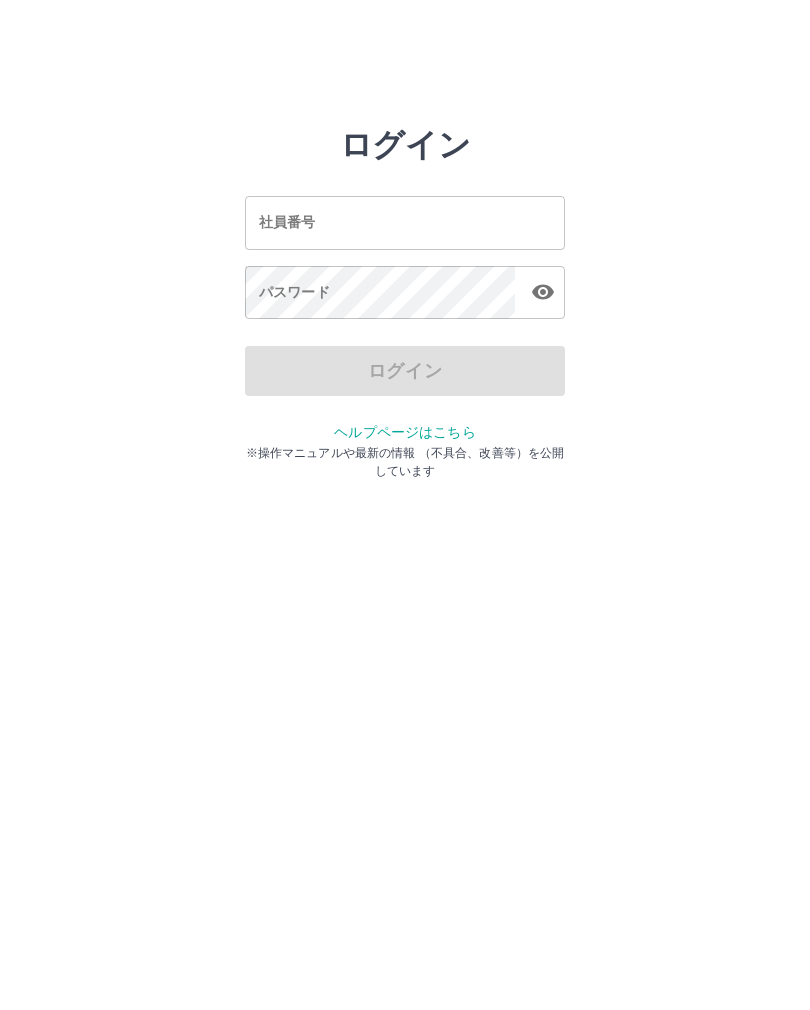 scroll, scrollTop: 0, scrollLeft: 0, axis: both 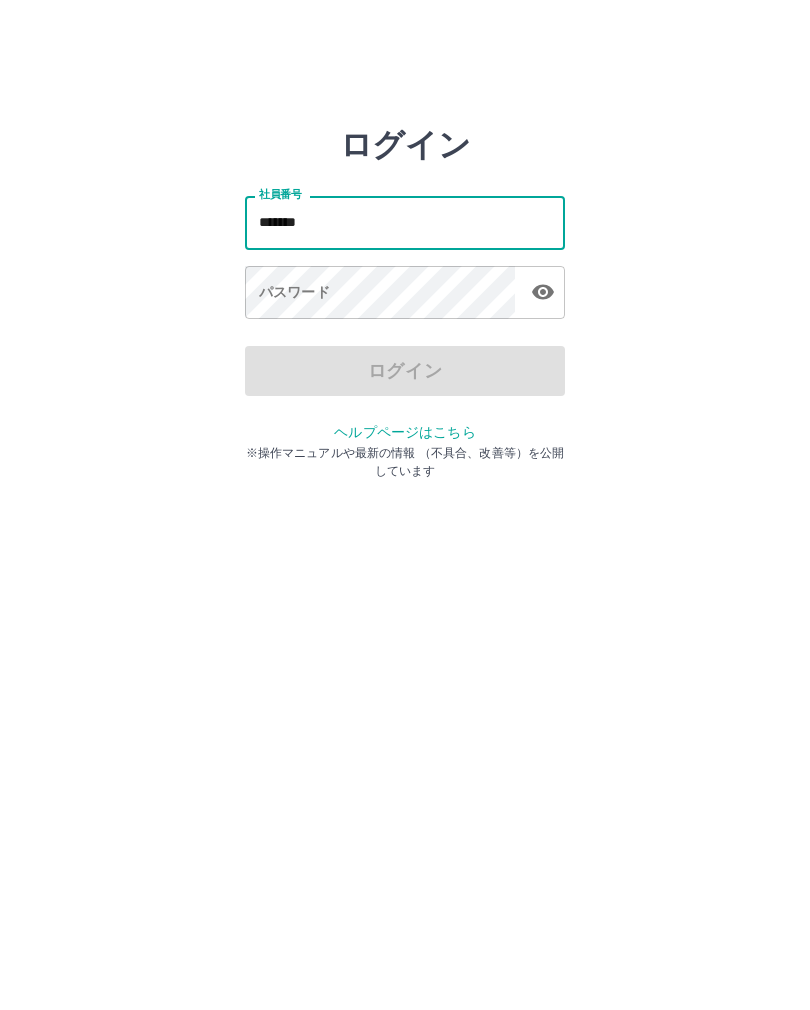 type on "*******" 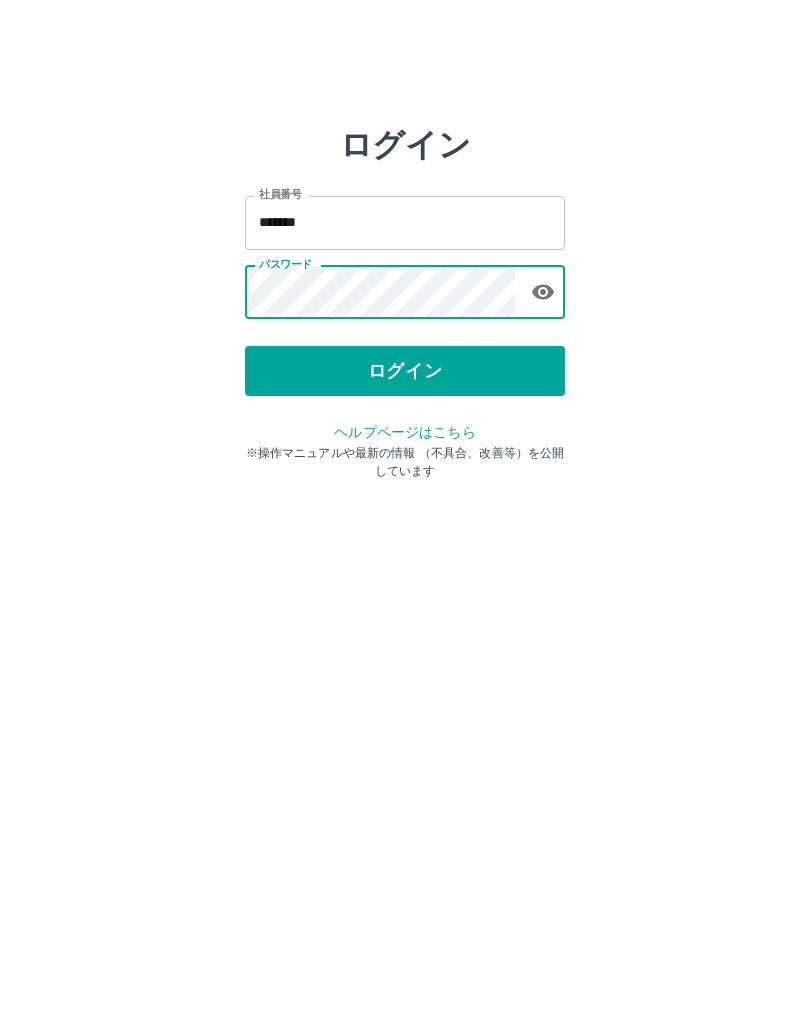 click on "ログイン" at bounding box center (405, 371) 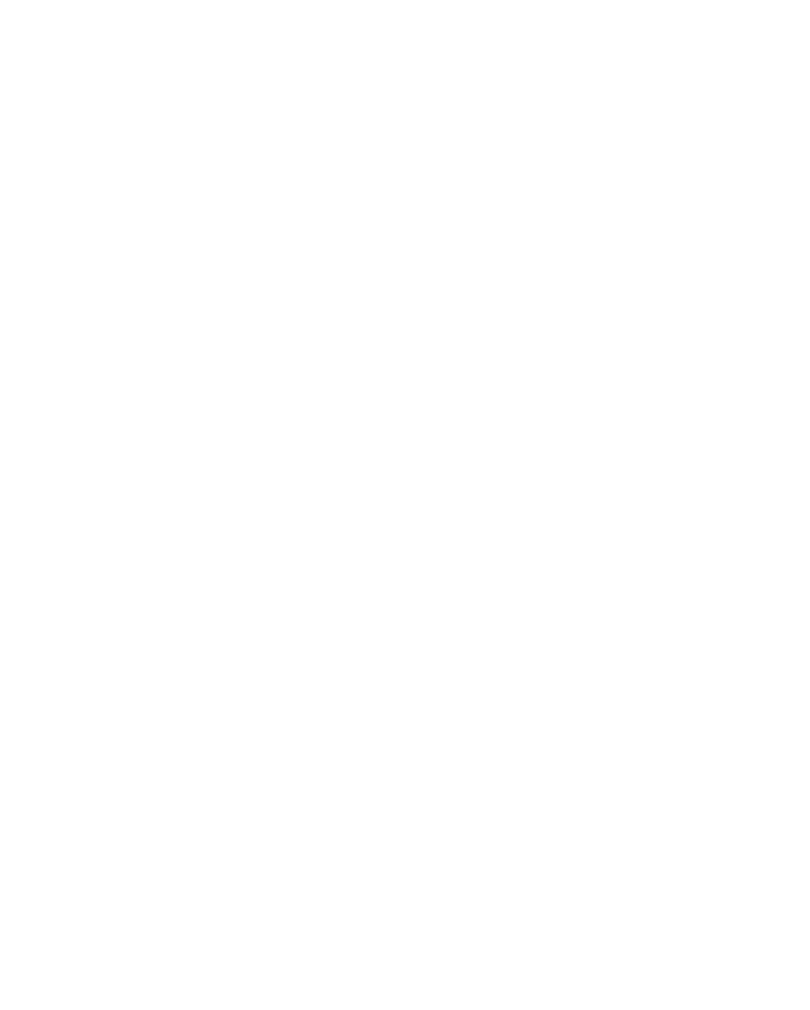 scroll, scrollTop: 0, scrollLeft: 0, axis: both 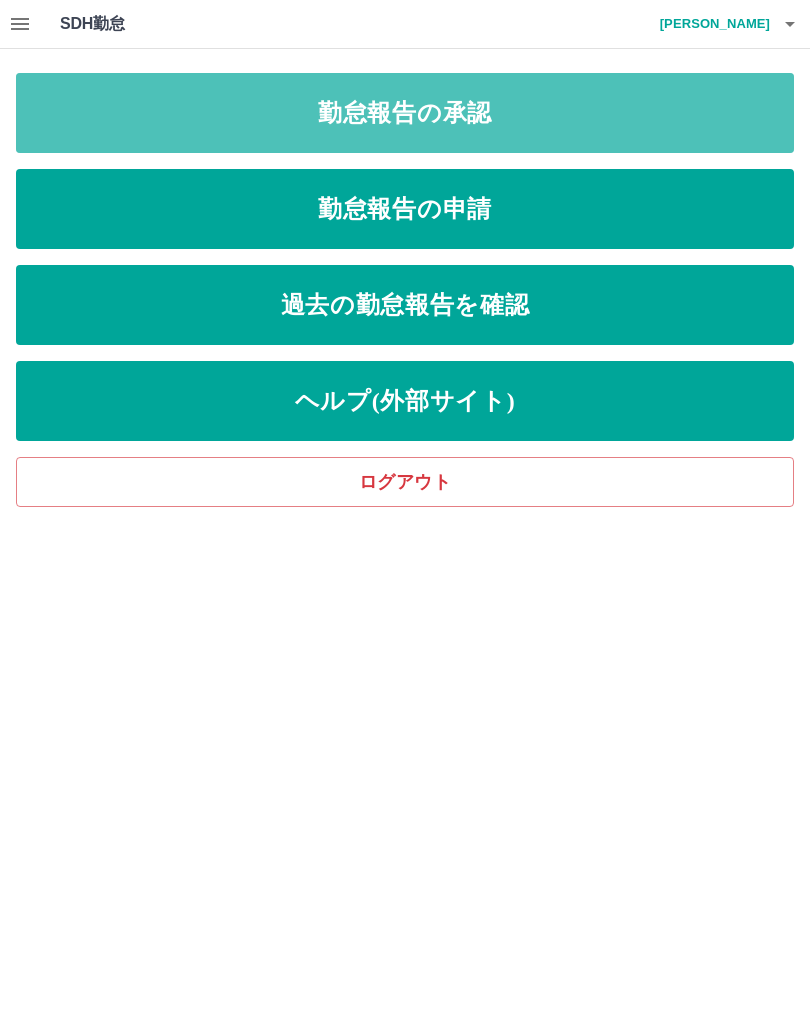 click on "勤怠報告の承認" at bounding box center [405, 113] 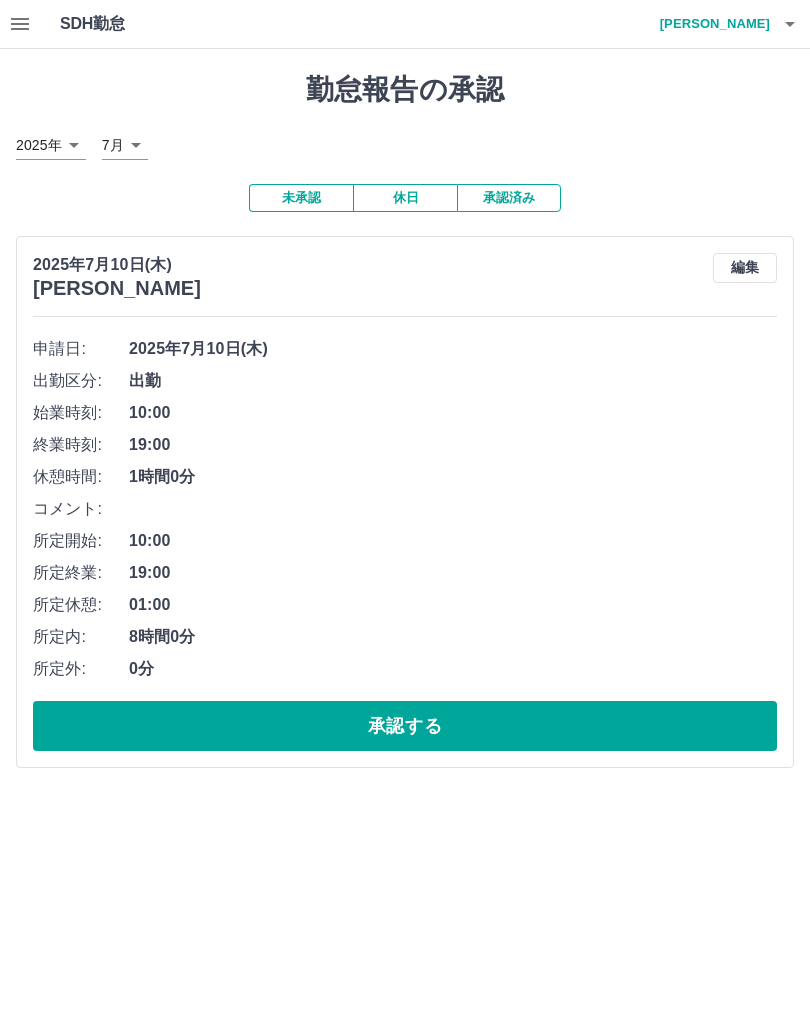 click on "承認する" at bounding box center (405, 726) 